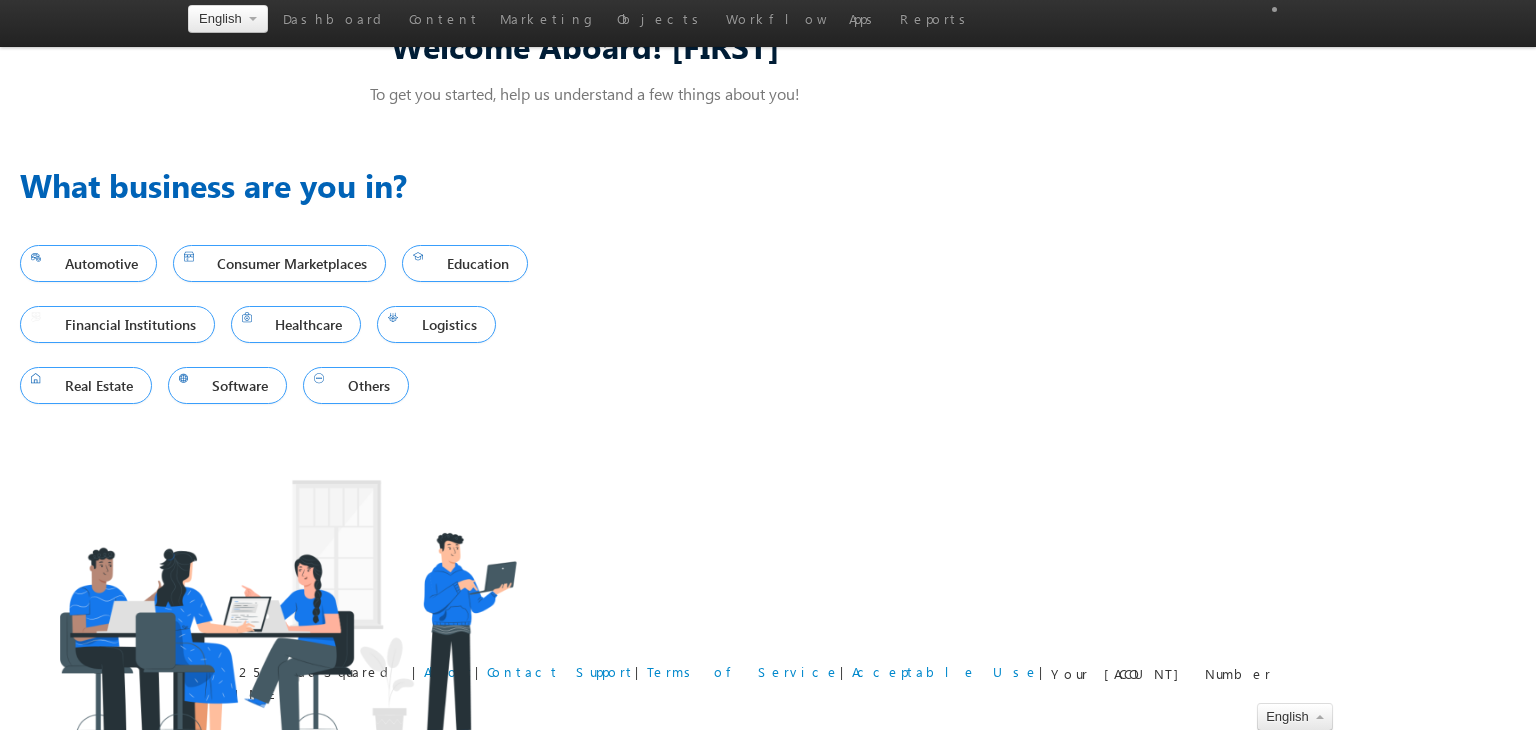 scroll, scrollTop: 0, scrollLeft: 0, axis: both 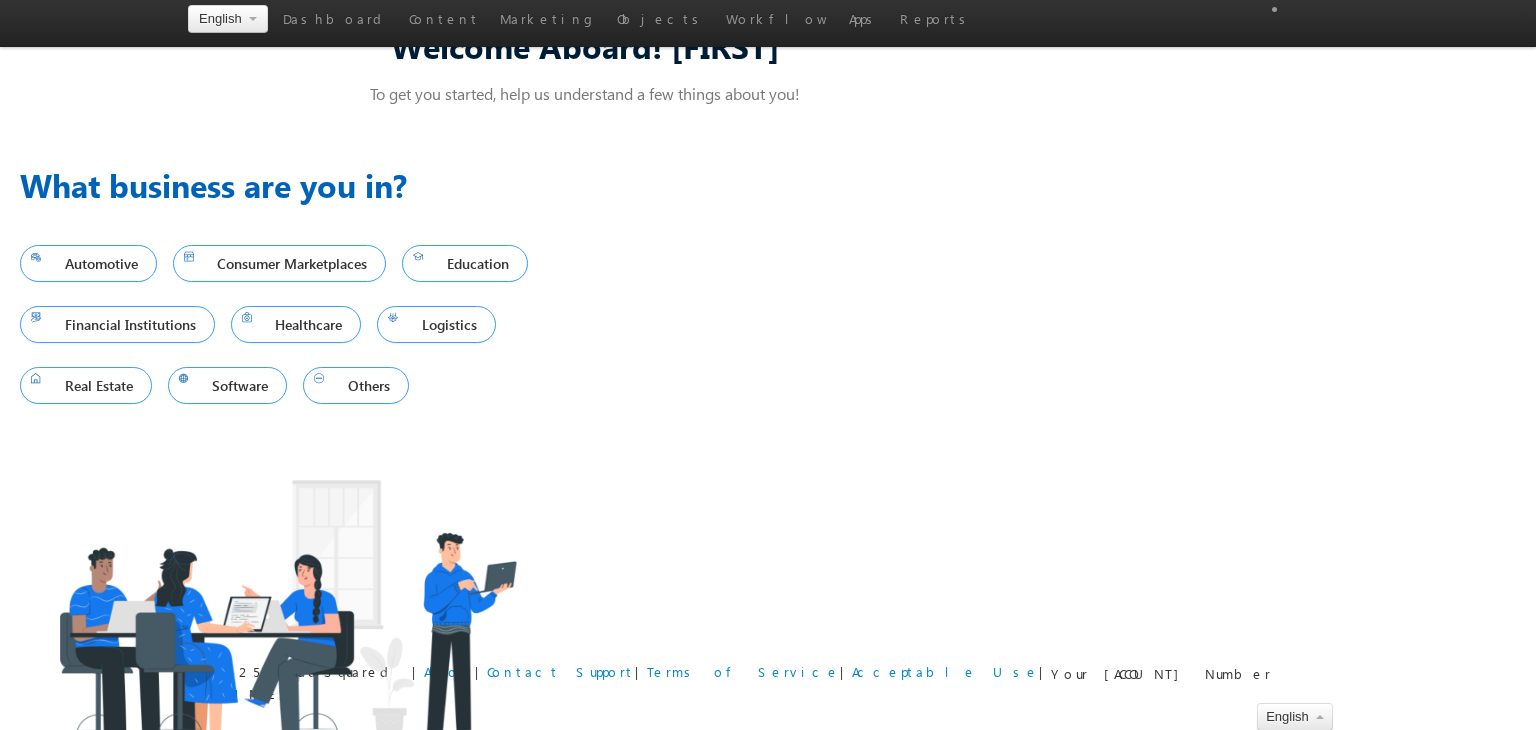 click on "testi ngLea d" at bounding box center [0, 0] 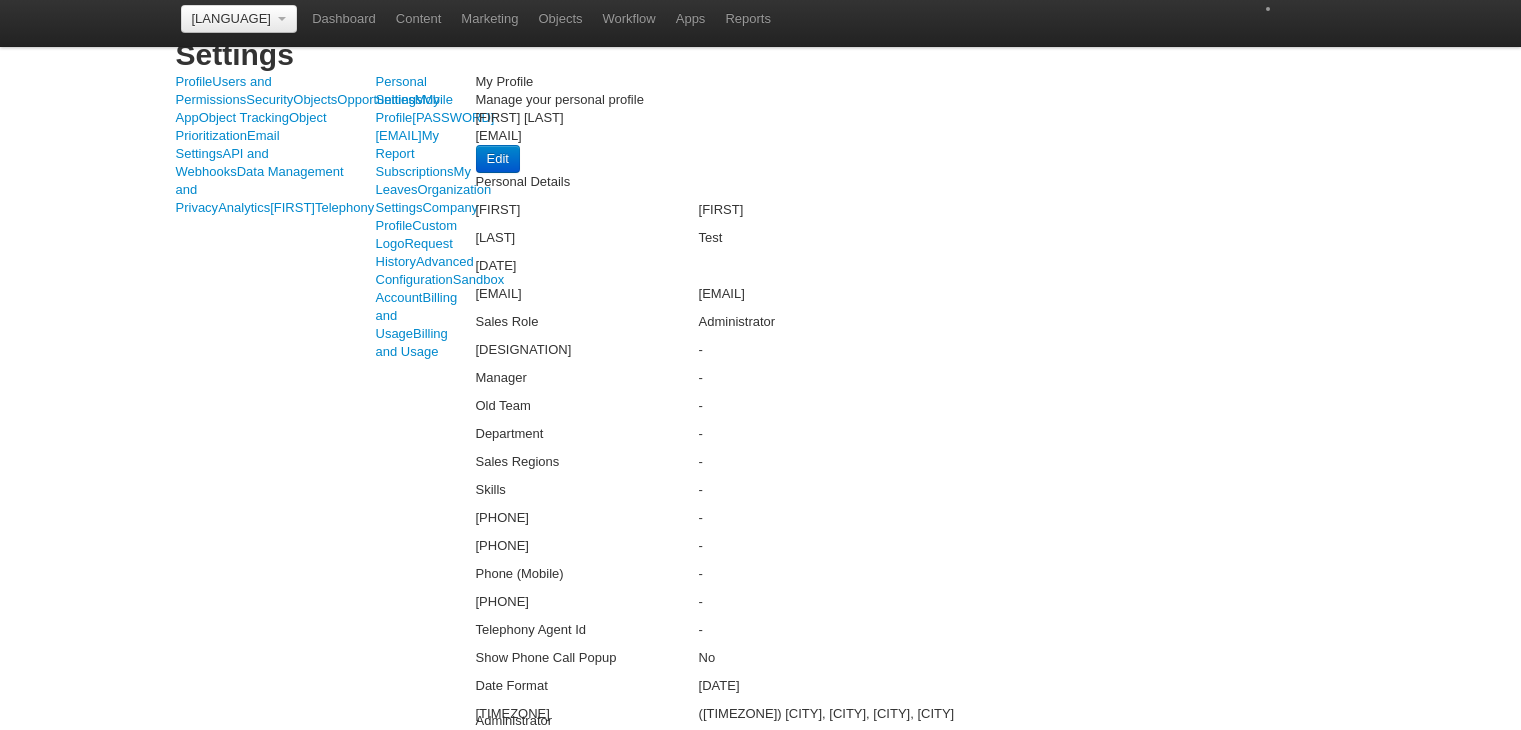 scroll, scrollTop: 0, scrollLeft: 0, axis: both 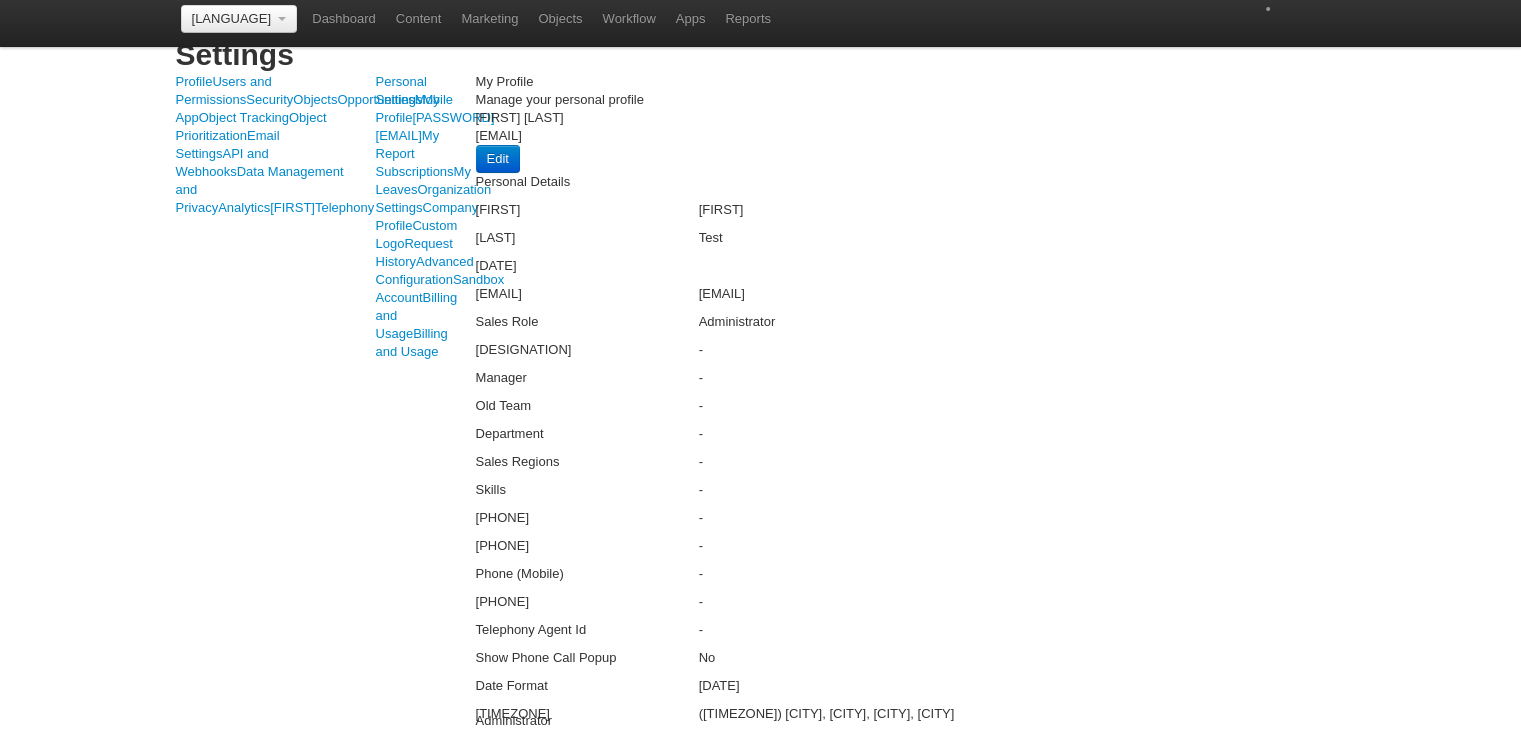 click on "Manage Tasks" at bounding box center [0, 0] 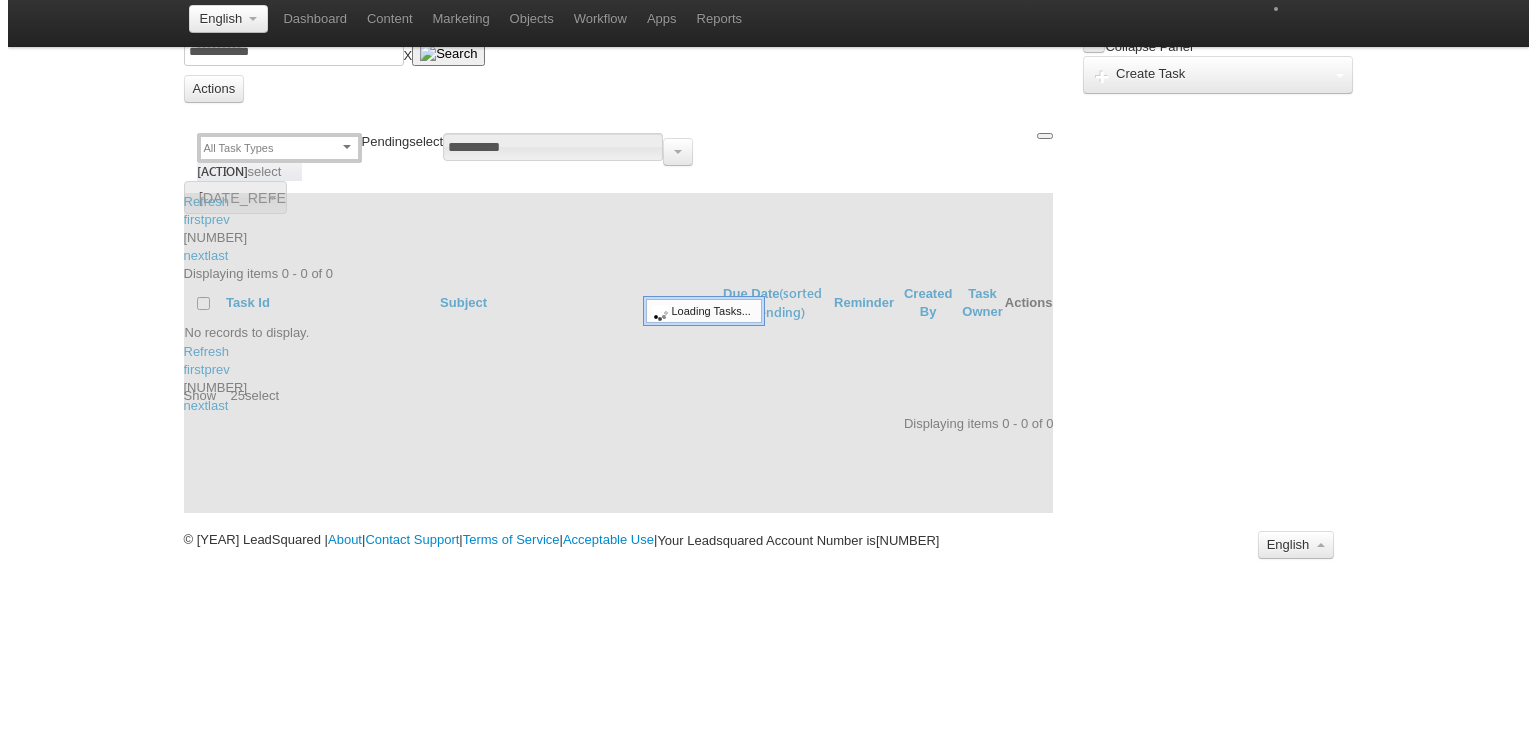 scroll, scrollTop: 0, scrollLeft: 0, axis: both 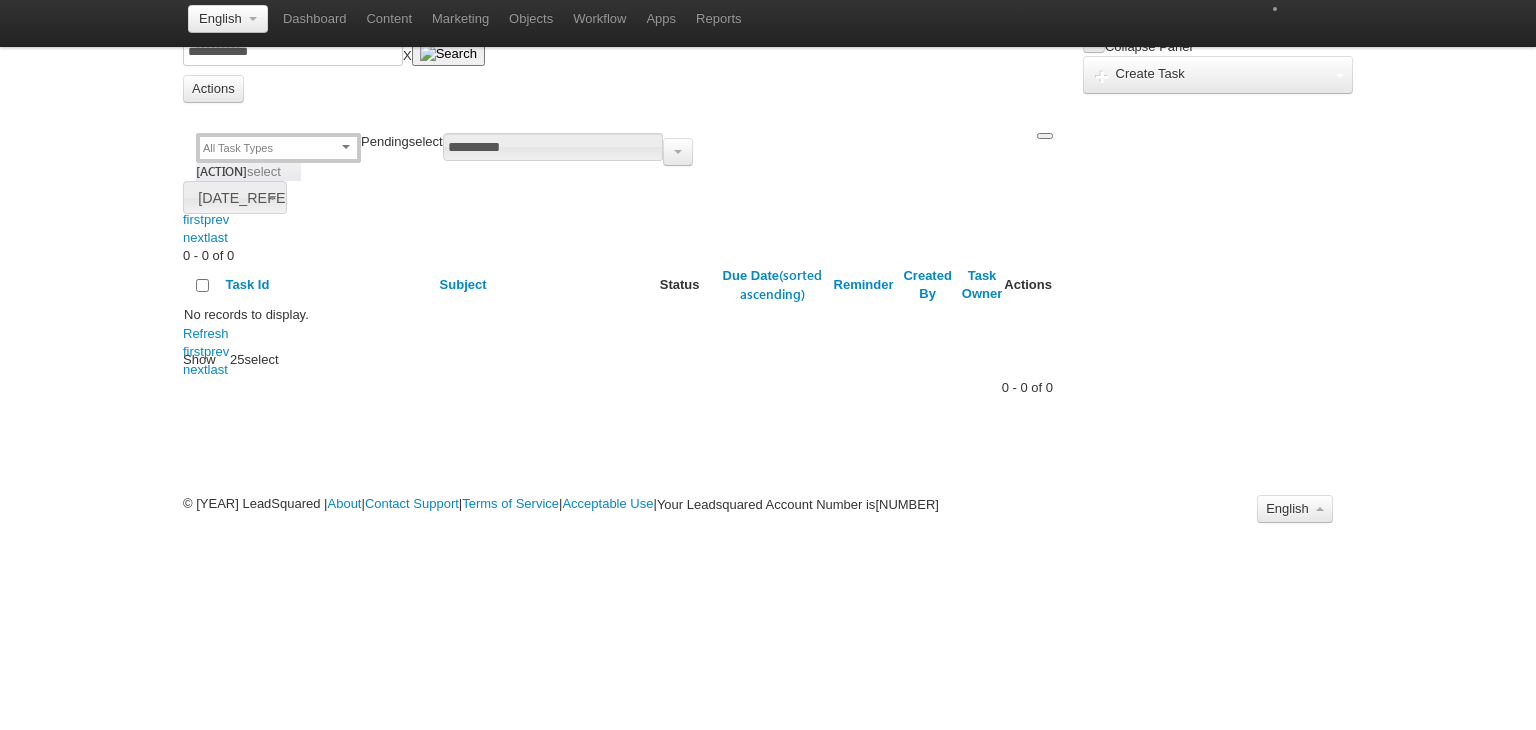 click on "Meeting" at bounding box center [0, 0] 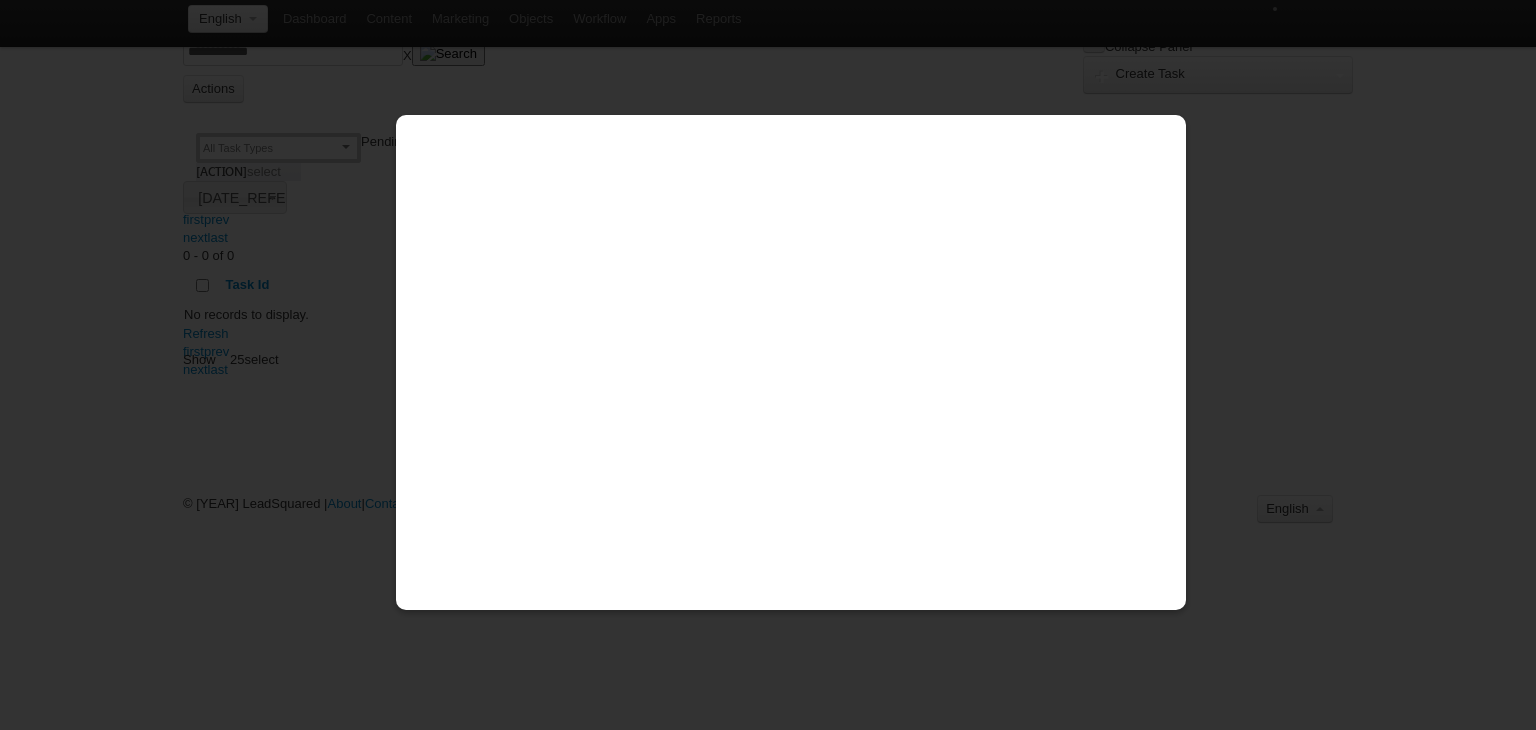 click on "********" at bounding box center (0, 0) 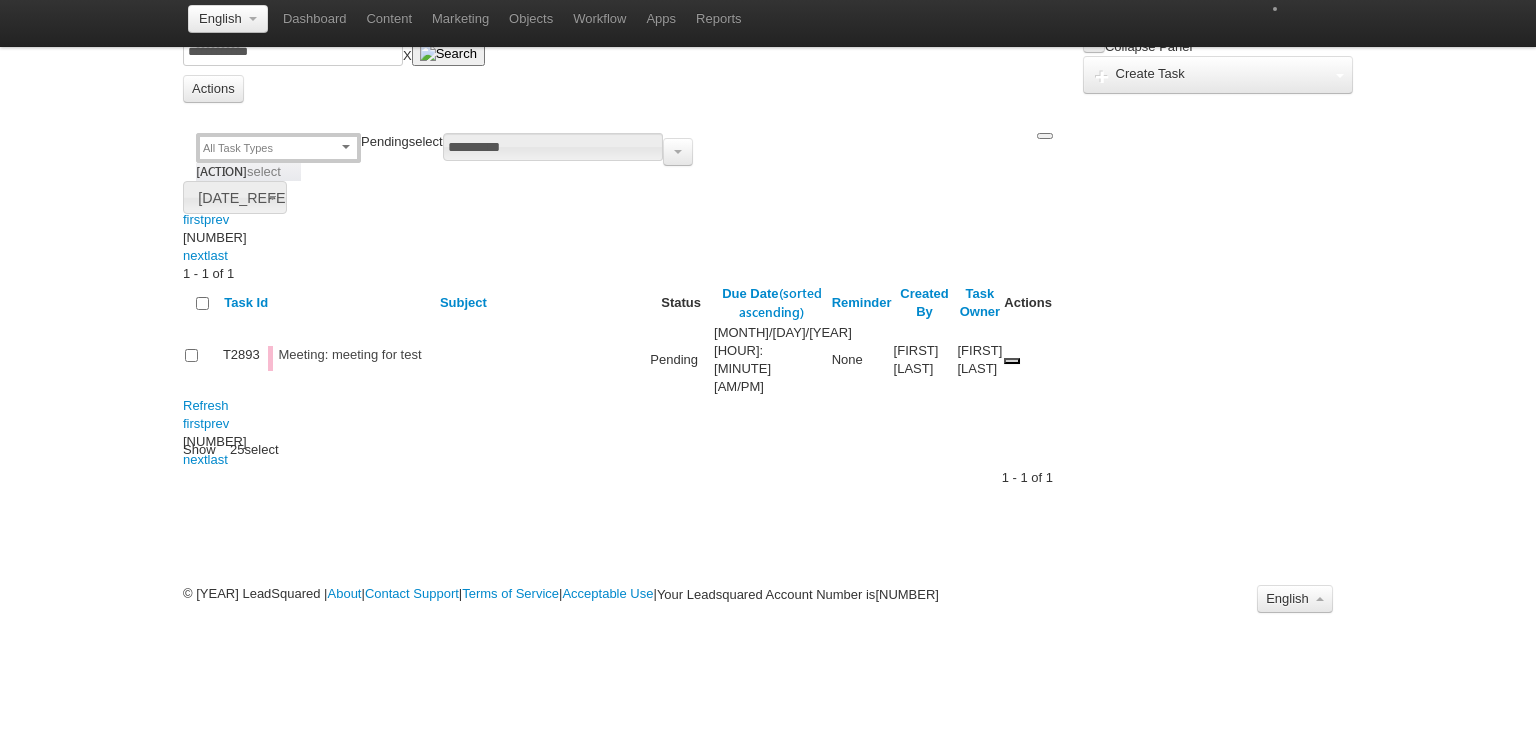 click on "Pending" at bounding box center (681, 360) 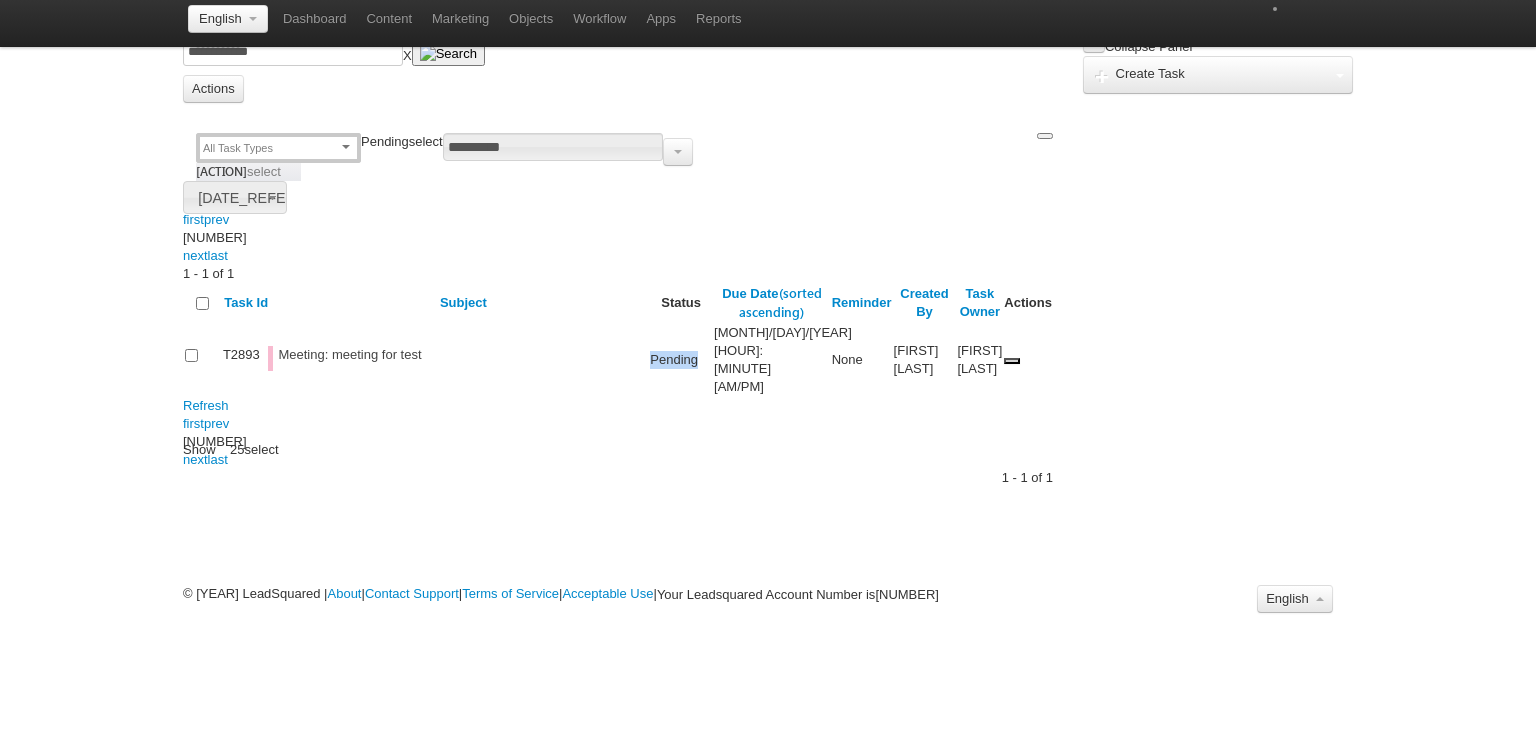 click on "Pending" at bounding box center (681, 360) 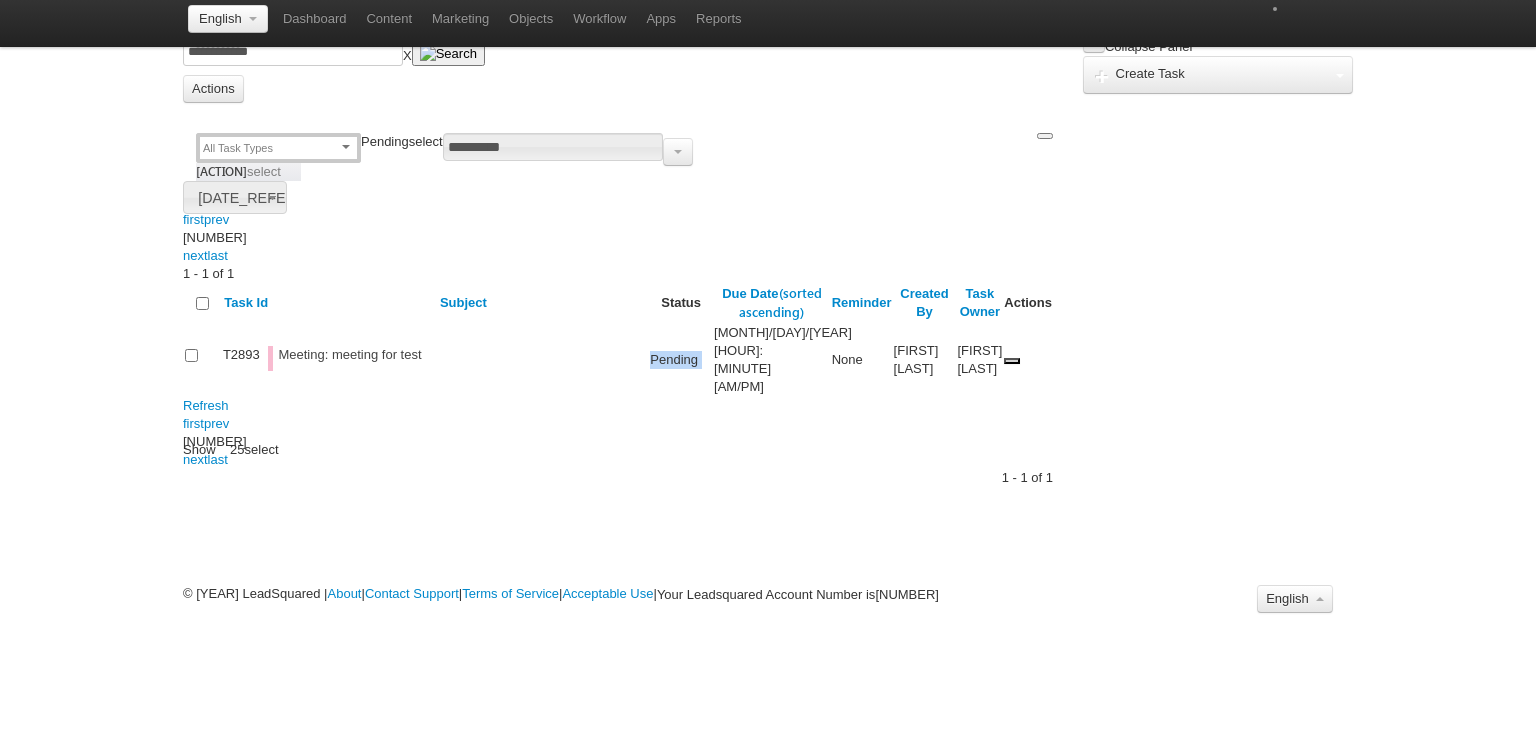 click on "Pending" at bounding box center (681, 360) 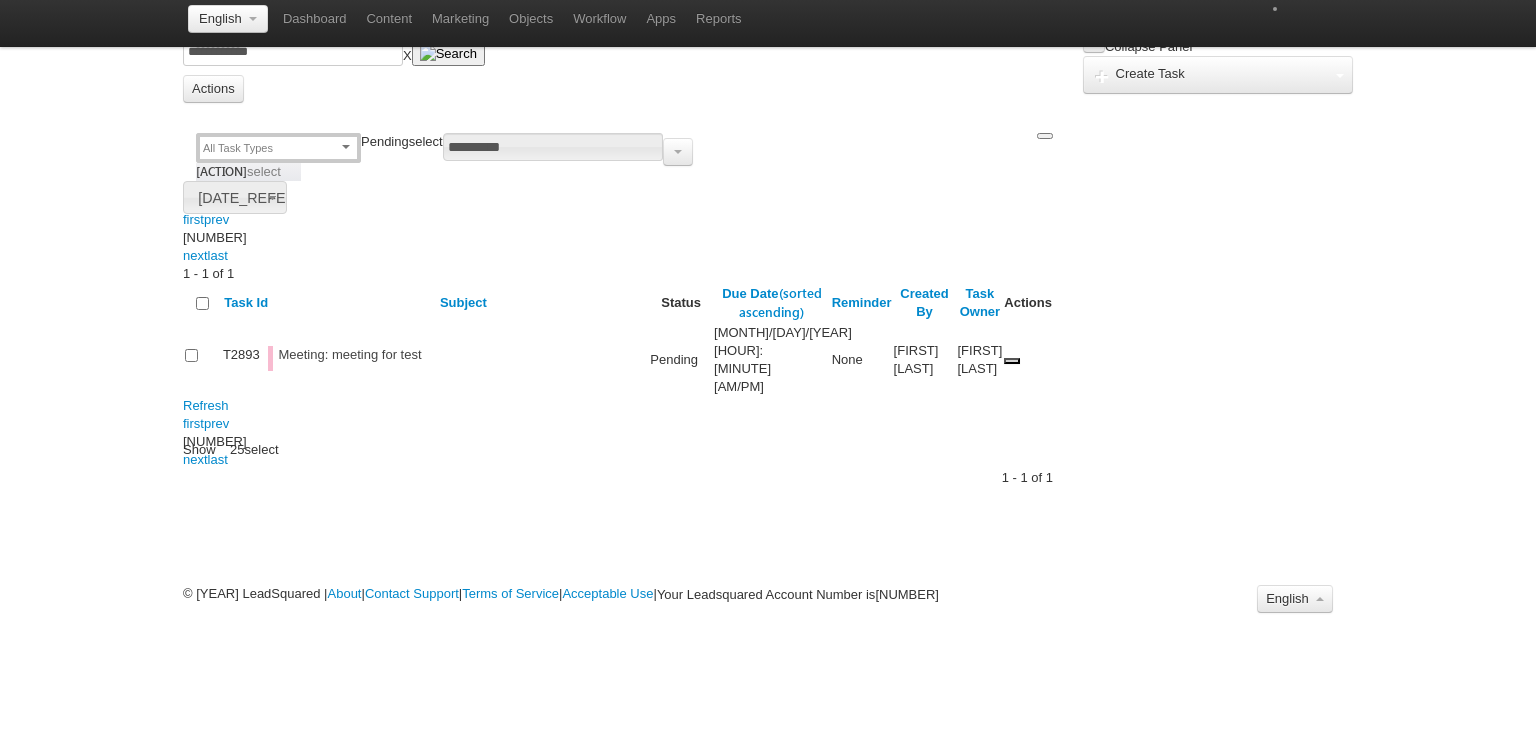 click on "Refresh first prev 1 next last 1 - 1 of 1
Task Id Subject Status Due Date (sorted ascending) Reminder Created By Task Owner Actions                                             T2893                    Meeting: meeting for test                          Pending 07/02/2025 03:30 PM None Adithya Test Adithya Test          Refresh first prev 1 next last 1 - 1 of 1
Show
25 select **" at bounding box center [618, 365] 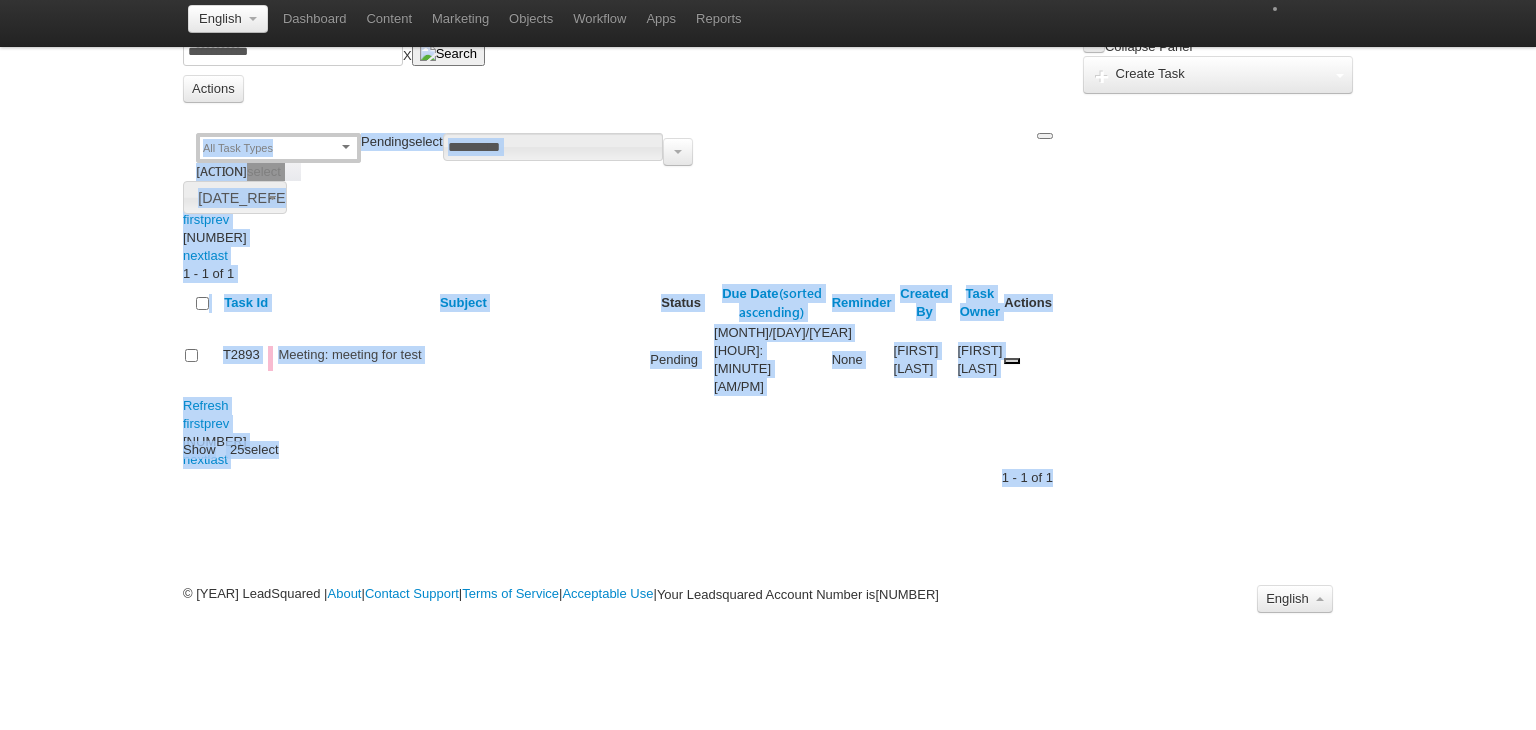 drag, startPoint x: 655, startPoint y: 374, endPoint x: 559, endPoint y: 253, distance: 154.4571 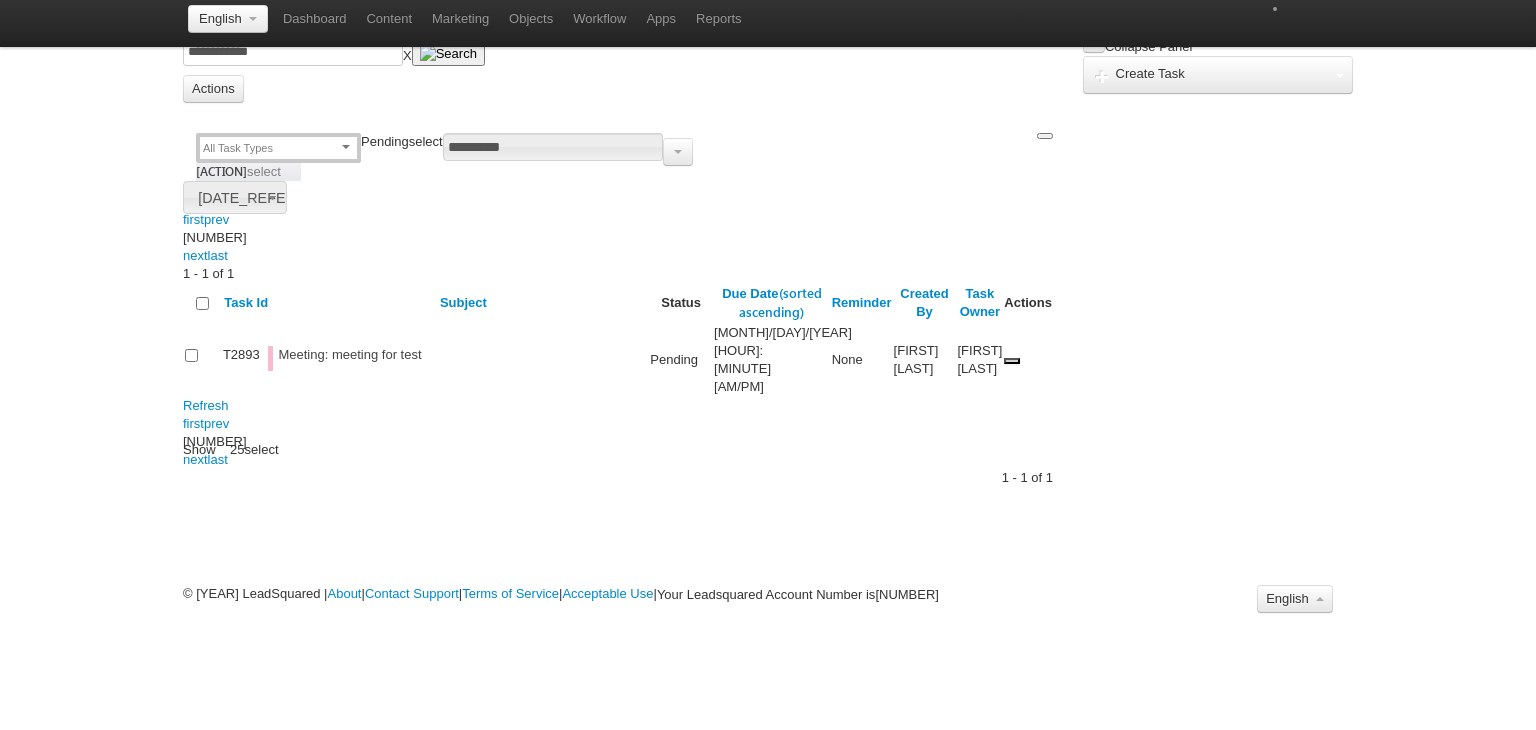 click on "Refresh first prev 1 next last 1 - 1 of 1
Task Id Subject Status Due Date (sorted ascending) Reminder Created By Task Owner Actions                                             T2893                    Meeting: meeting for test                          Pending 07/02/2025 03:30 PM None Adithya Test Adithya Test          Refresh first prev 1 next last 1 - 1 of 1
Show
25 select **" at bounding box center [618, 365] 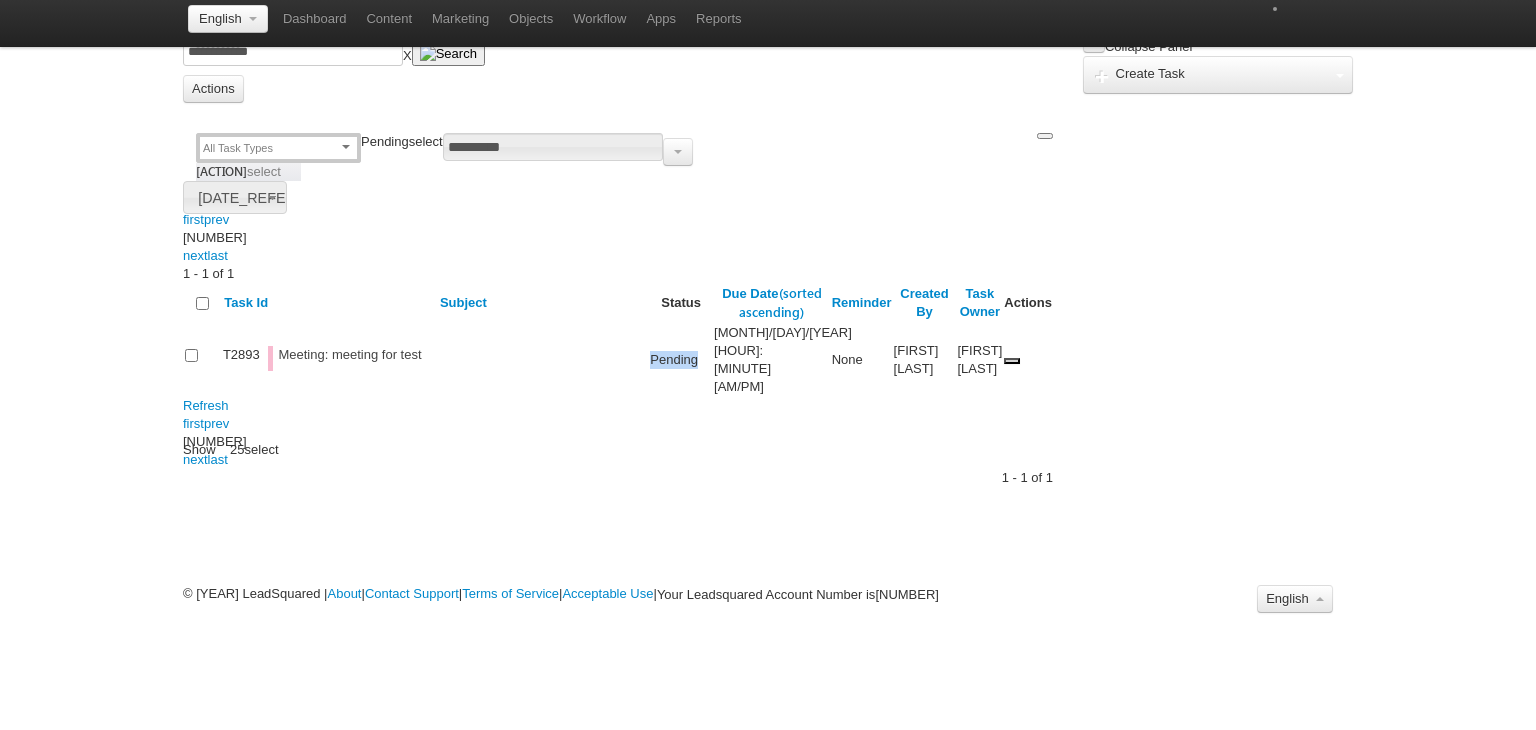 click on "Pending" at bounding box center (681, 360) 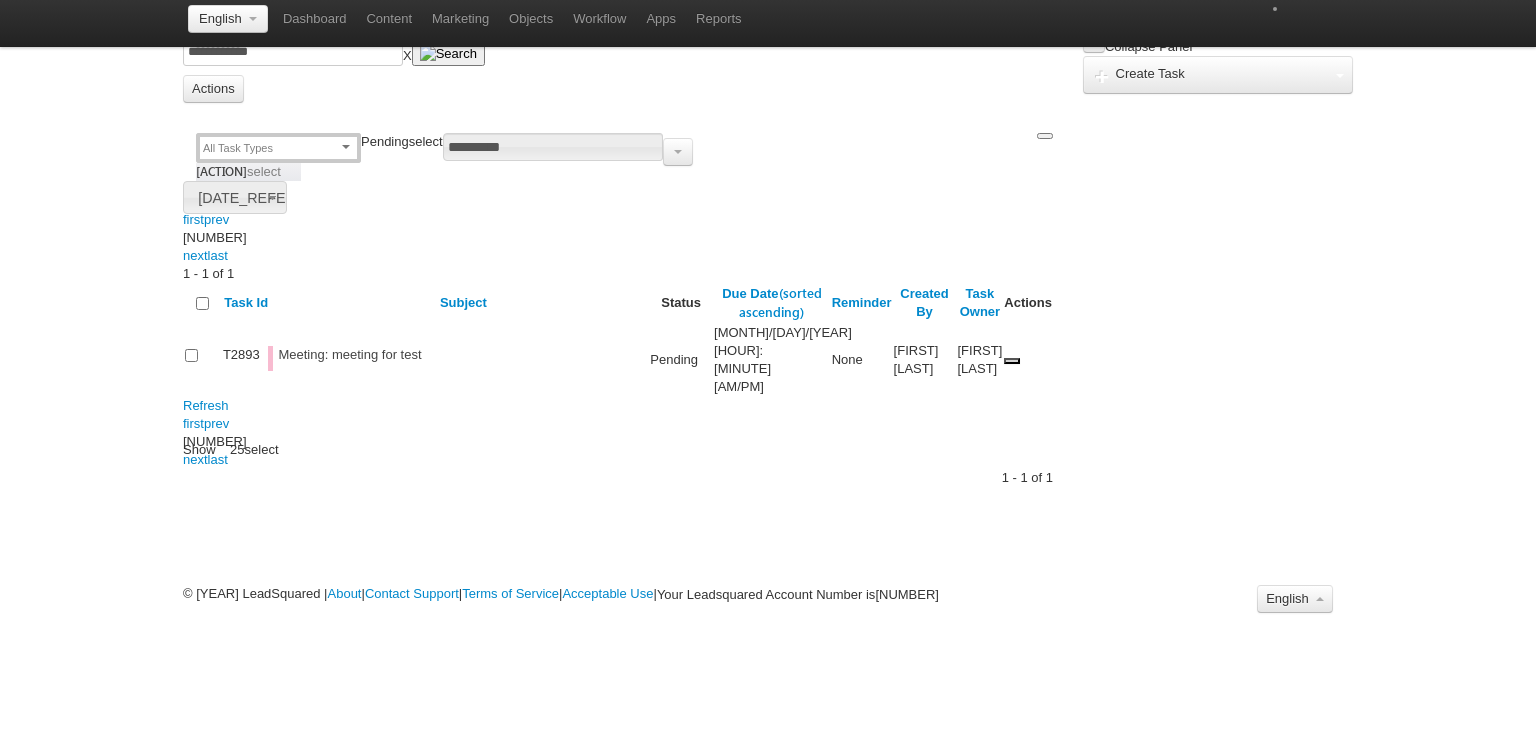 click on "Refresh first prev 1 next last 1 - 1 of 1
Task Id Subject Status Due Date (sorted ascending) Reminder Created By Task Owner Actions                                             T2893                    Meeting: meeting for test                          Pending 07/02/2025 03:30 PM None Adithya Test Adithya Test          Refresh first prev 1 next last 1 - 1 of 1
Show
25 select **" at bounding box center [618, 365] 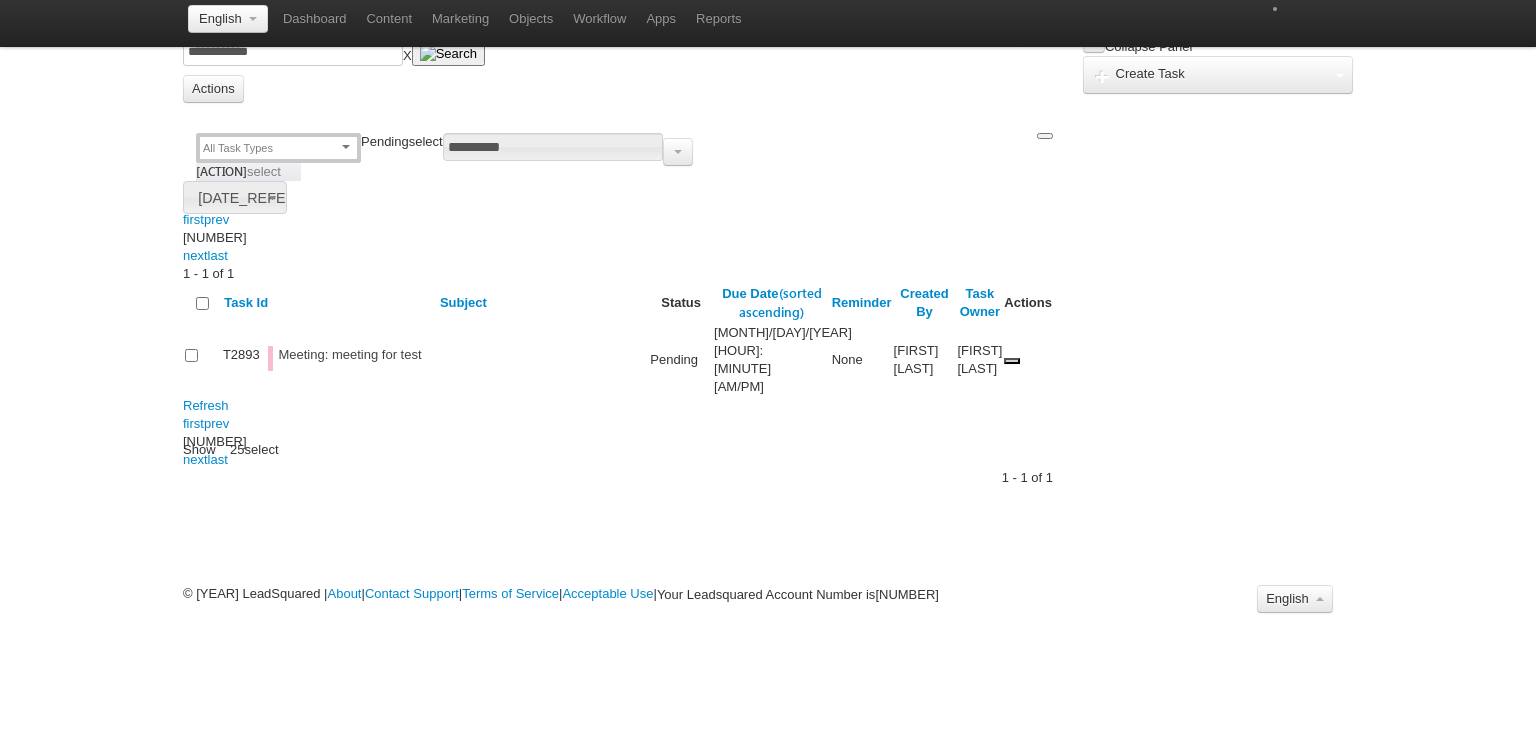 click on "Pending" at bounding box center [681, 360] 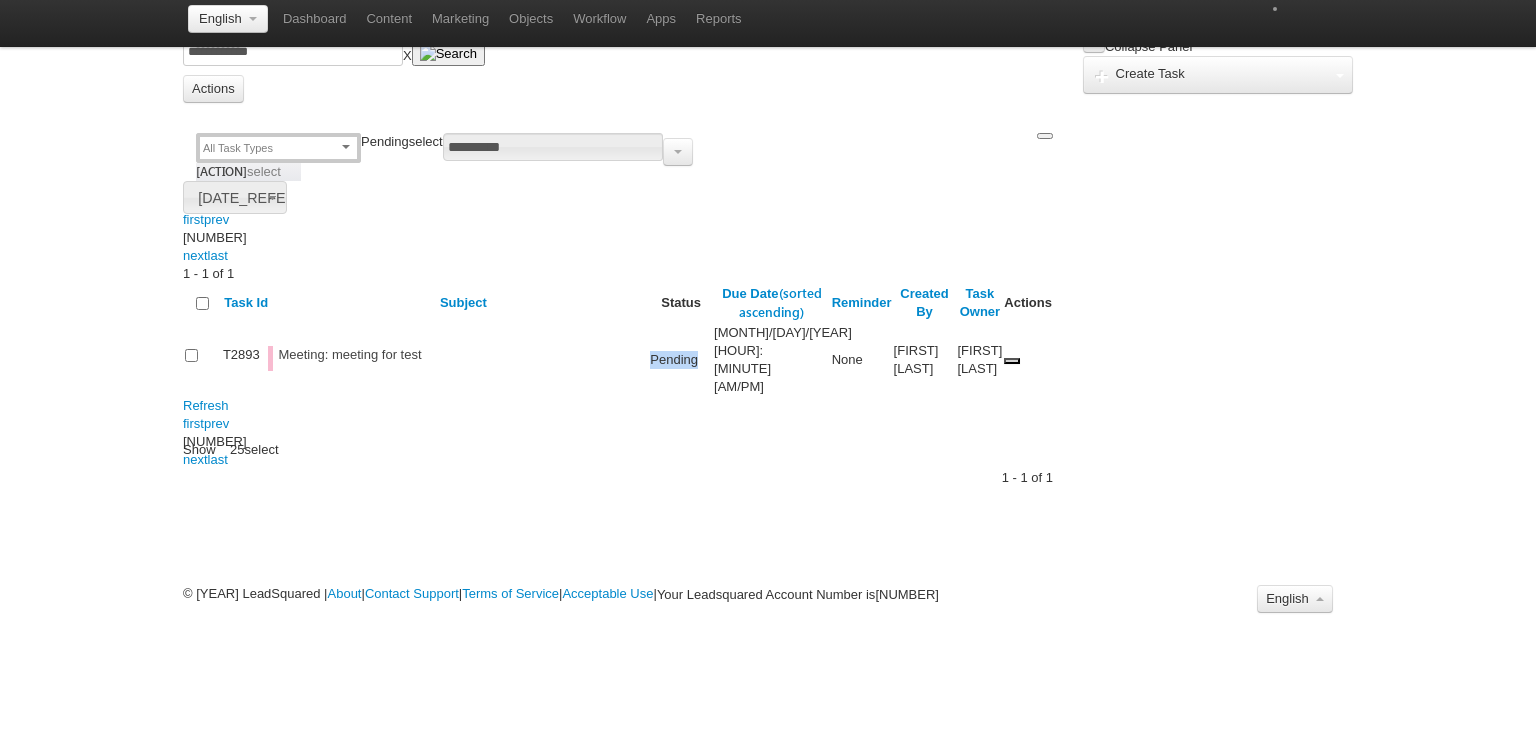 click on "Pending" at bounding box center (681, 360) 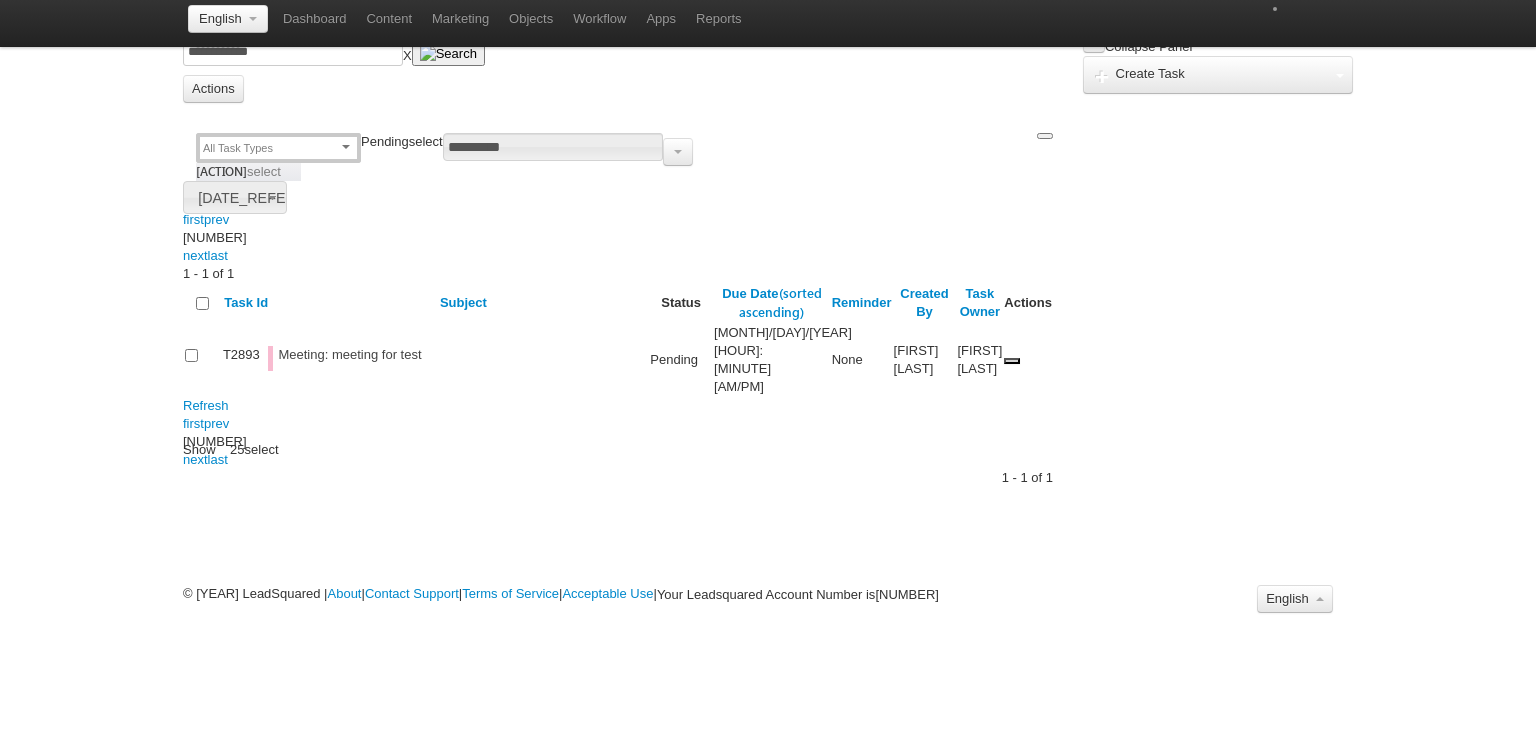 click on "Refresh first prev 1 next last 1 - 1 of 1
Task Id Subject Status Due Date (sorted ascending) Reminder Created By Task Owner Actions                                             T2893                    Meeting: meeting for test                          Pending 07/02/2025 03:30 PM None Adithya Test Adithya Test          Refresh first prev 1 next last 1 - 1 of 1
Show
25 select **" at bounding box center [618, 365] 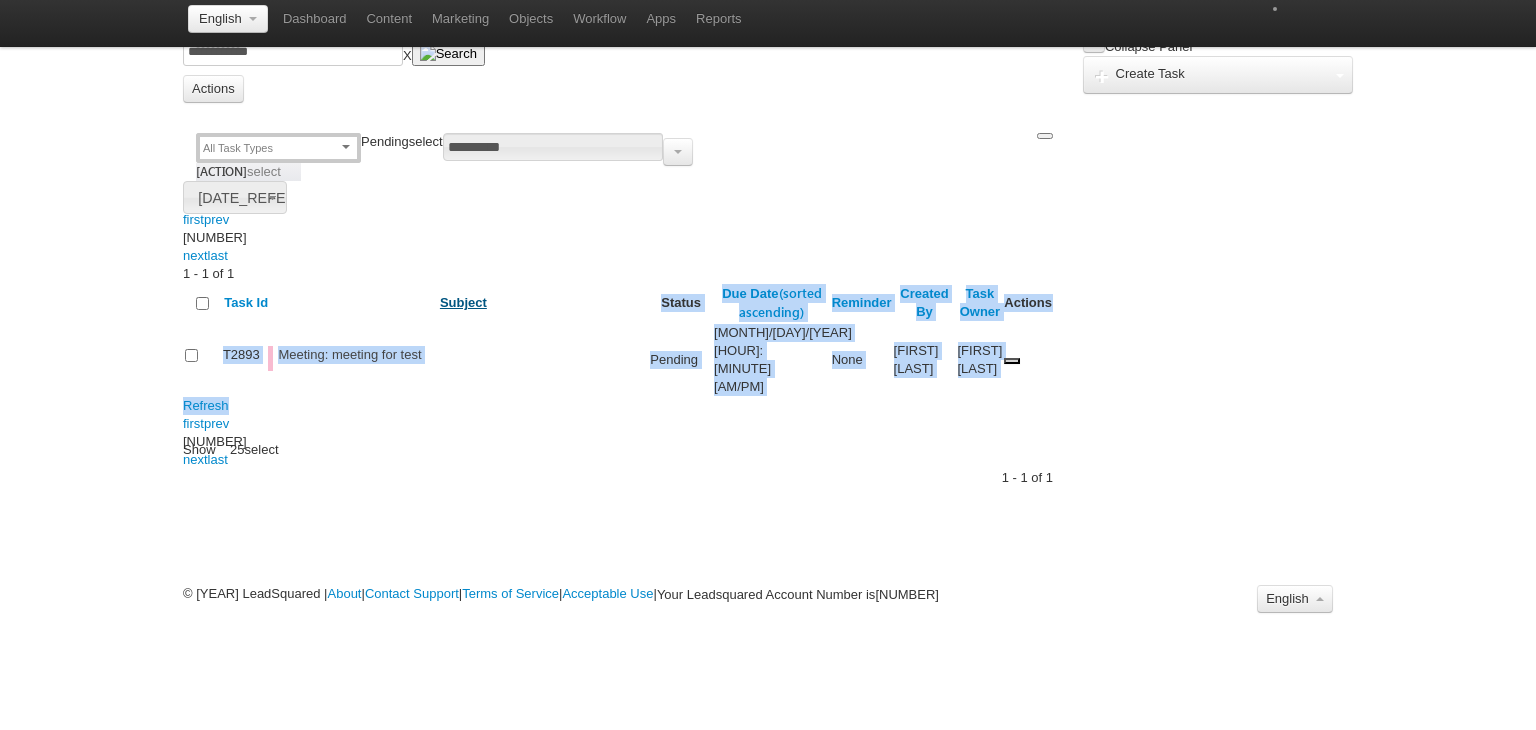 drag, startPoint x: 752, startPoint y: 383, endPoint x: 532, endPoint y: 286, distance: 240.43503 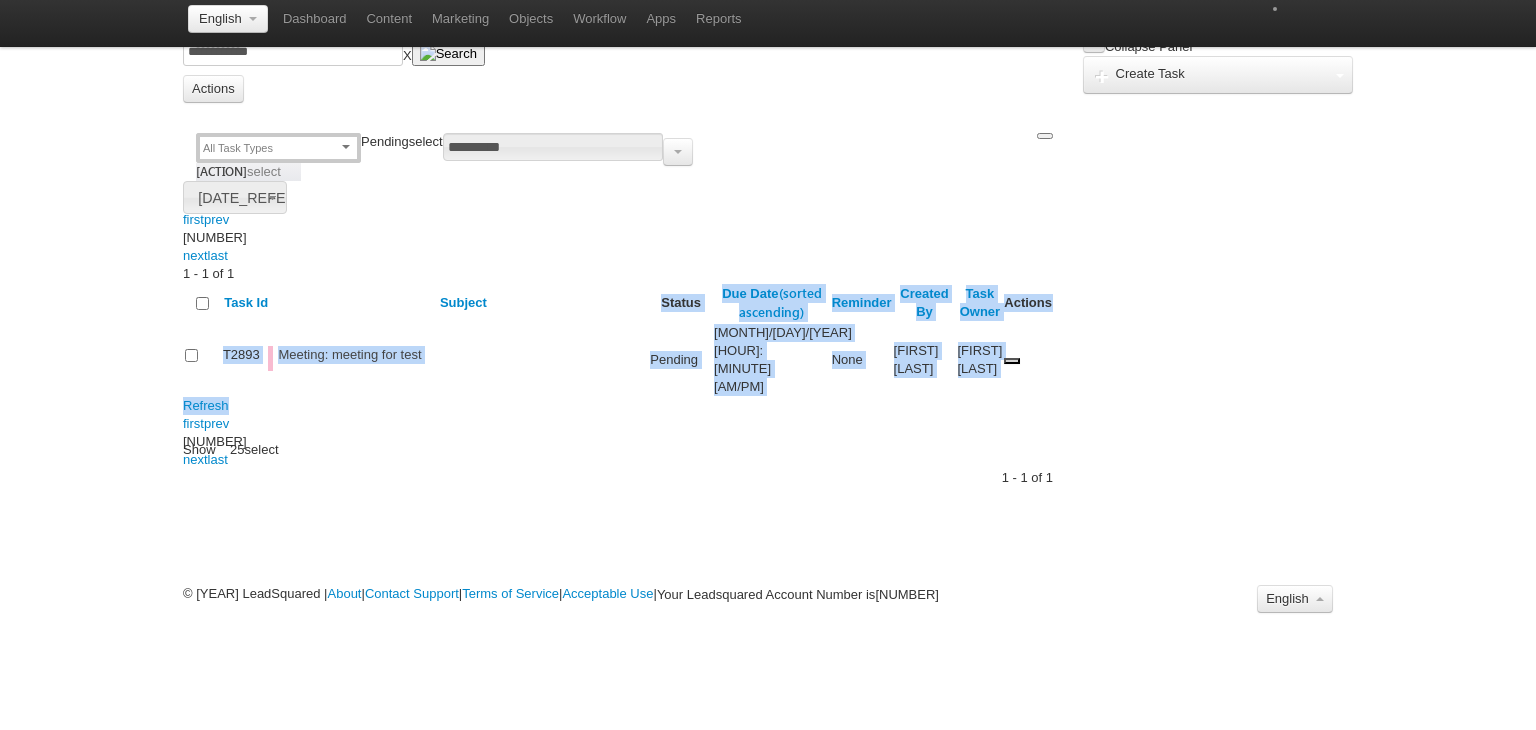 click on "Refresh first prev 1 next last 1 - 1 of 1" at bounding box center [618, 433] 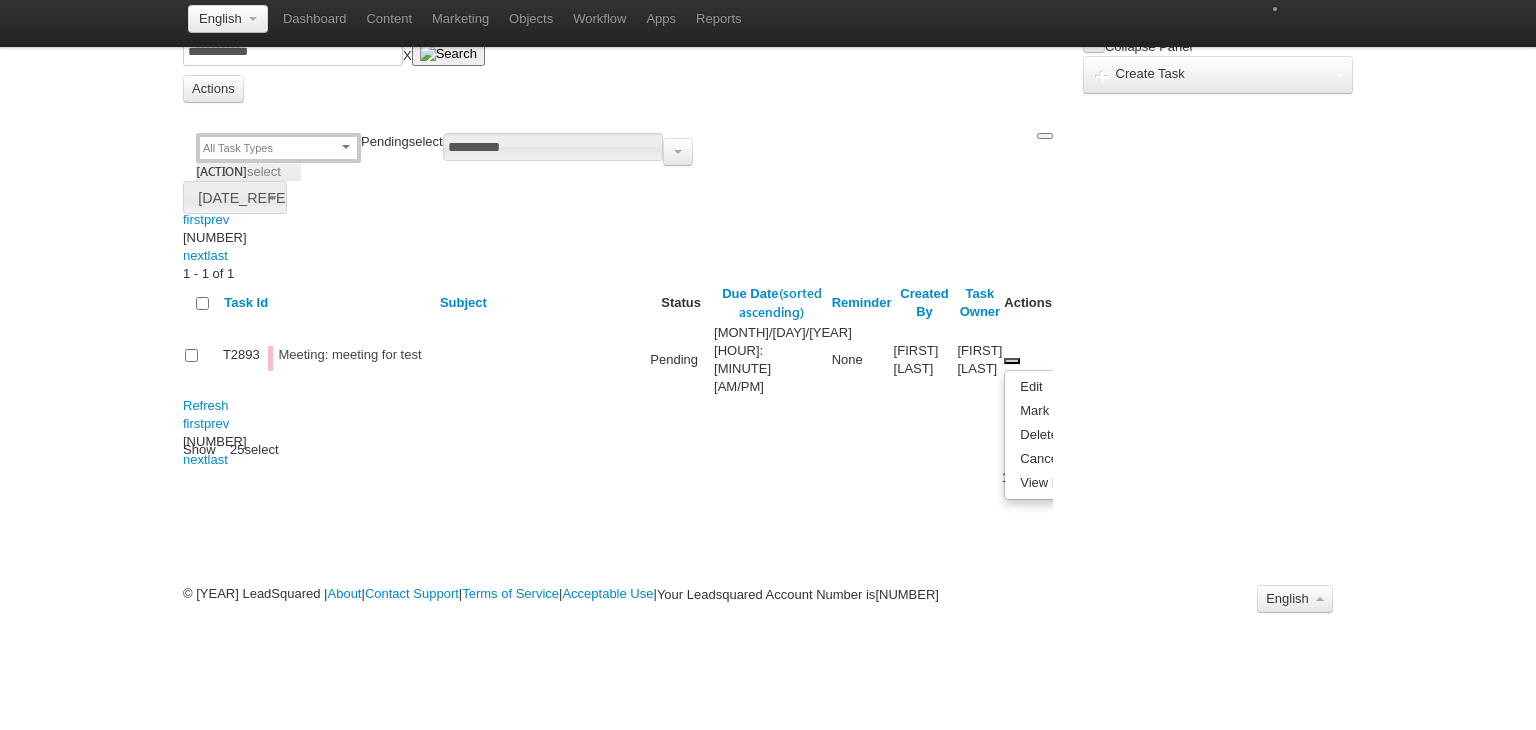 click on "Meeting" at bounding box center (0, 0) 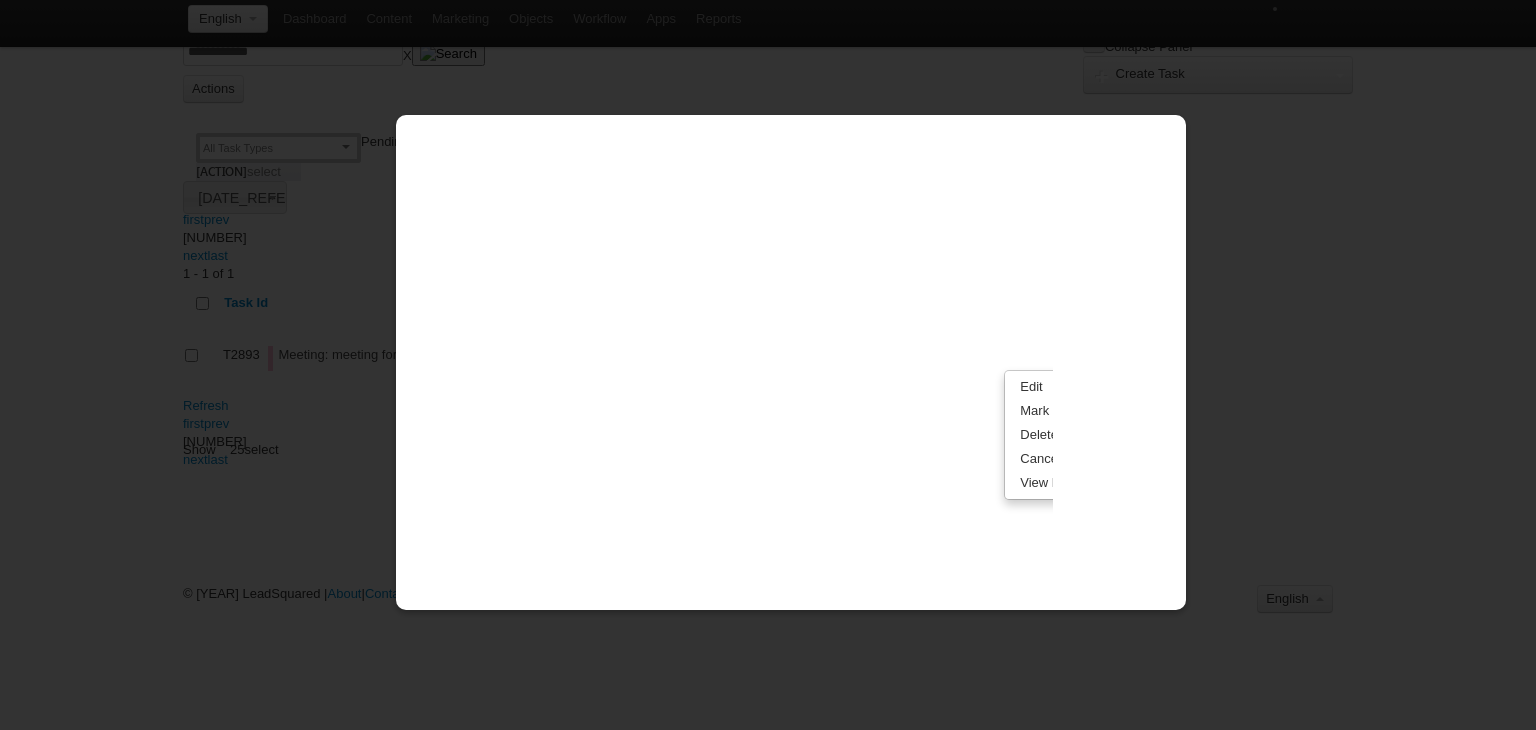 click on "********" at bounding box center (0, 0) 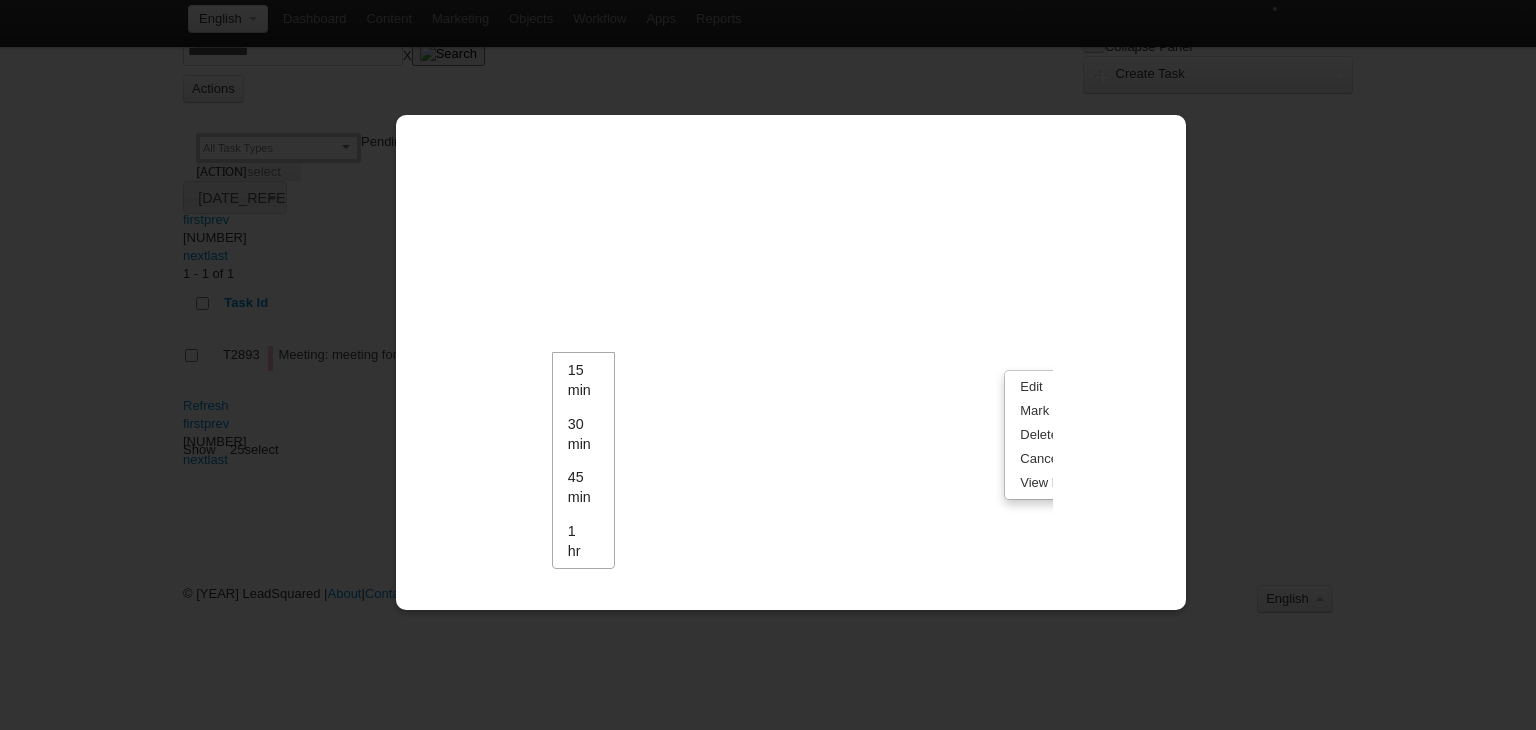 click at bounding box center [0, 0] 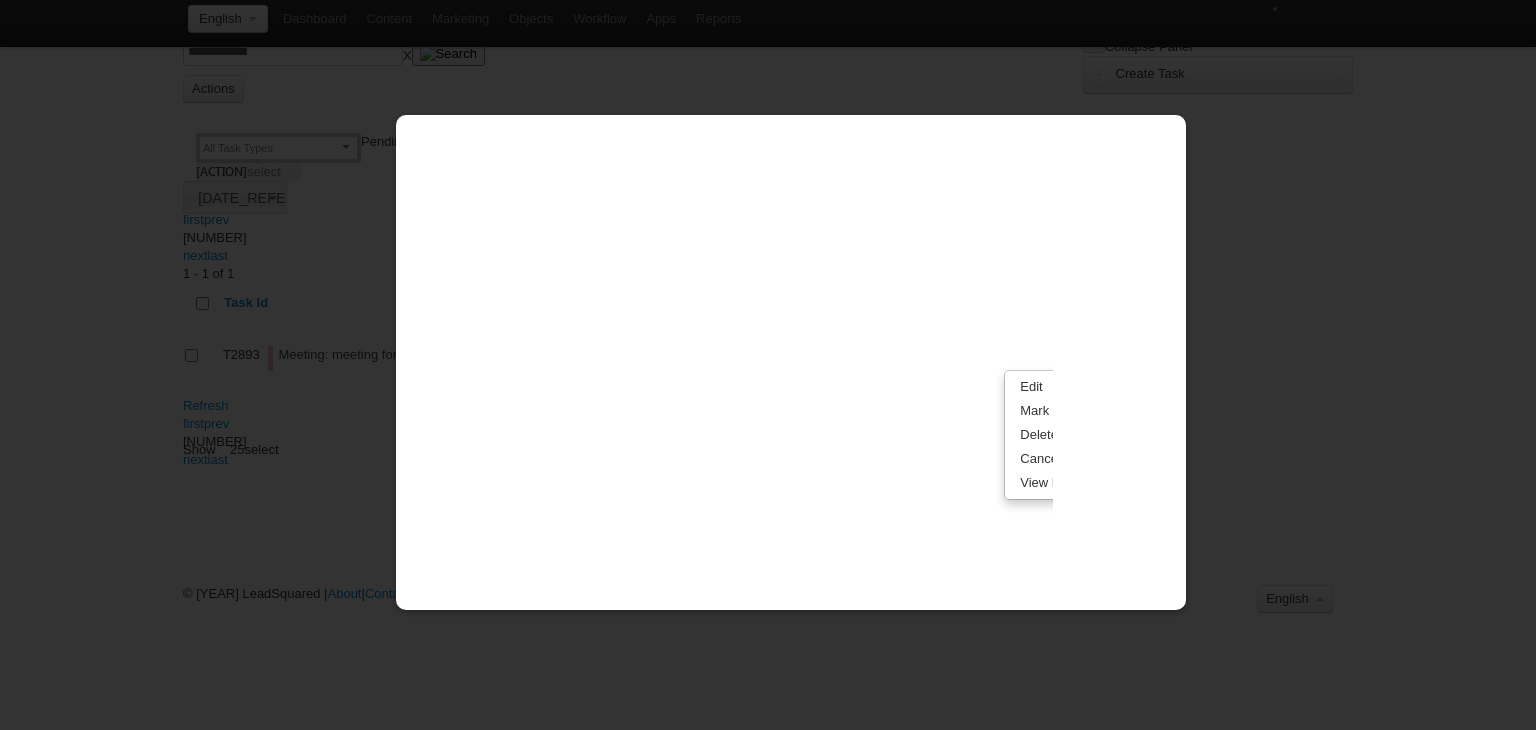 click at bounding box center [0, 0] 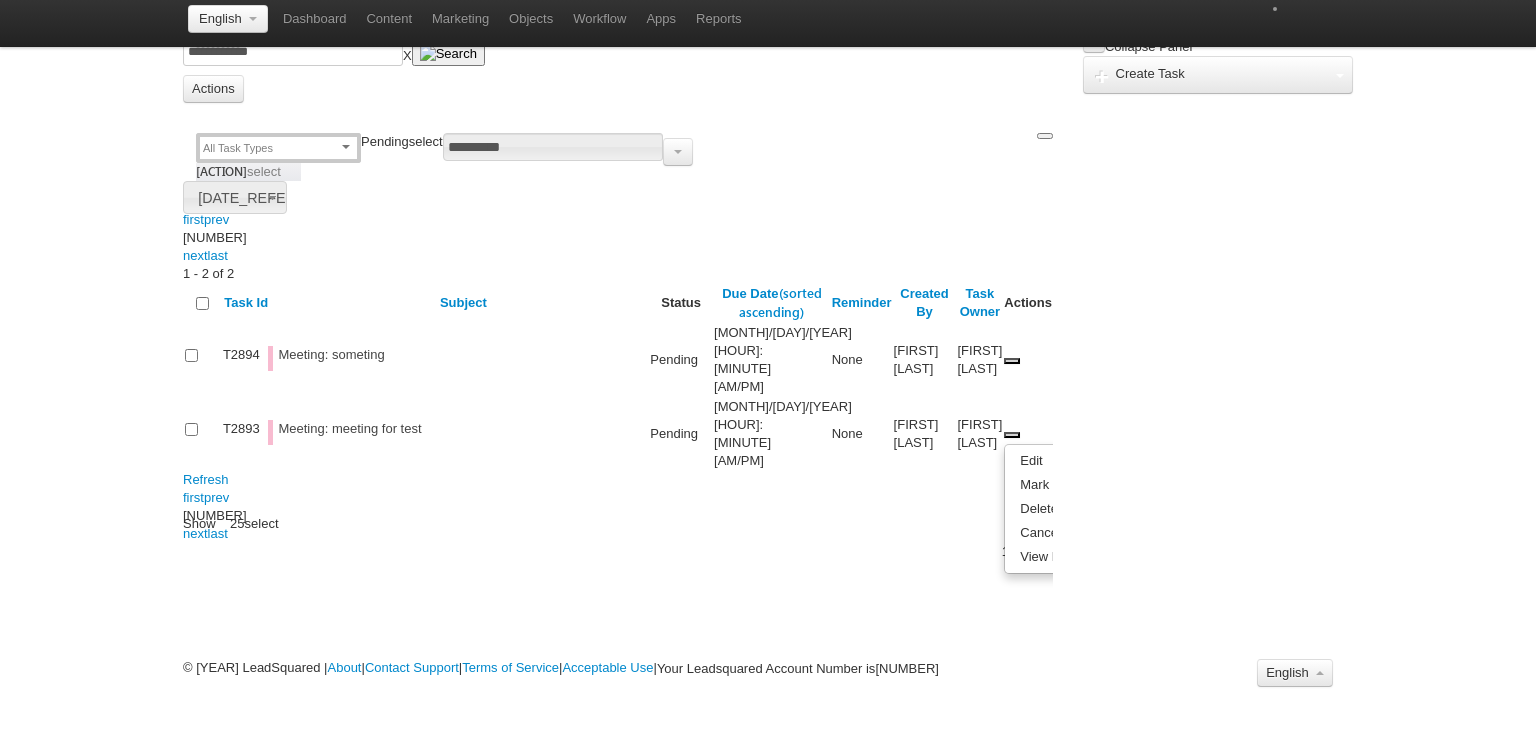 click on "select" at bounding box center (426, 141) 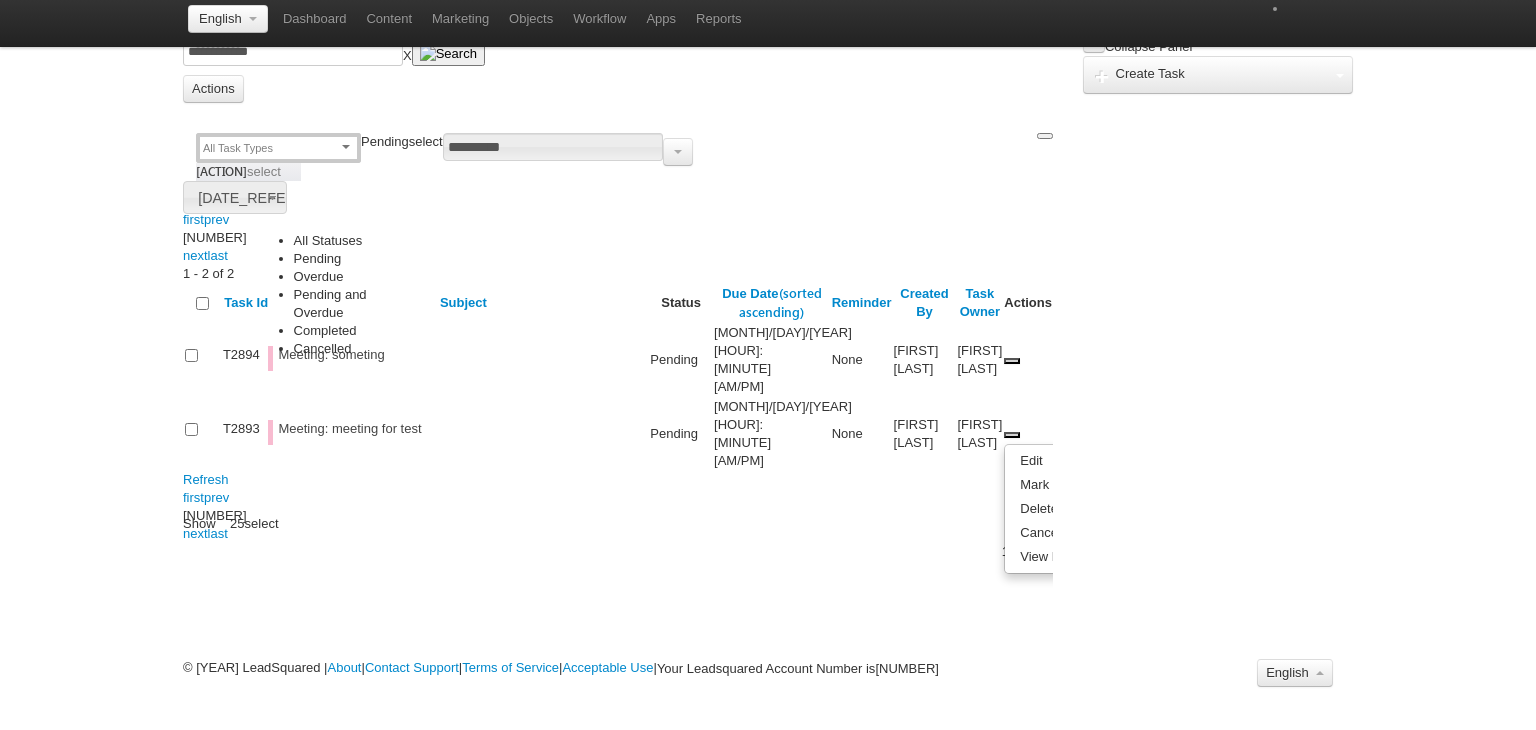 click on "All Statuses" at bounding box center (355, 241) 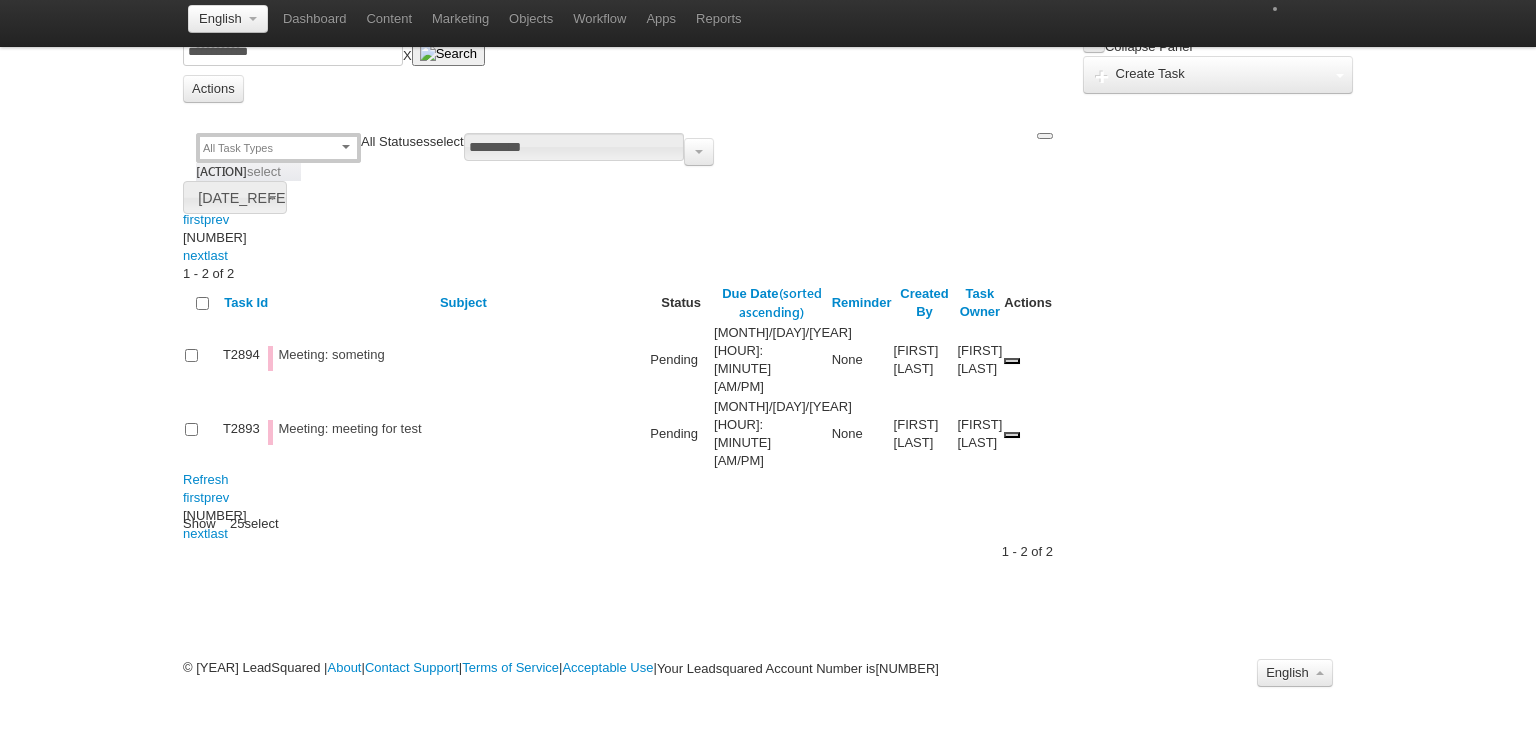 click on "select" at bounding box center [447, 141] 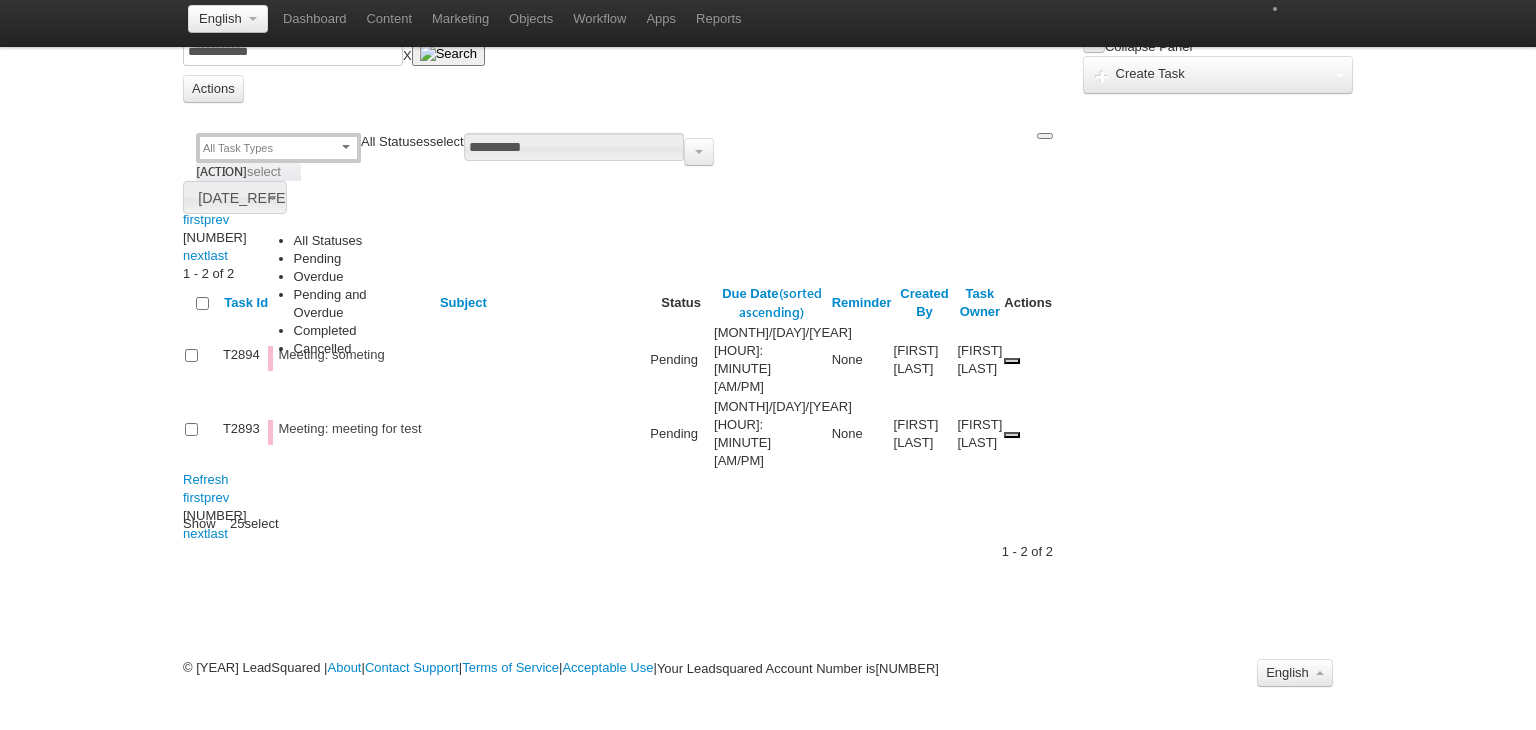 click on "Overdue" at bounding box center [355, 277] 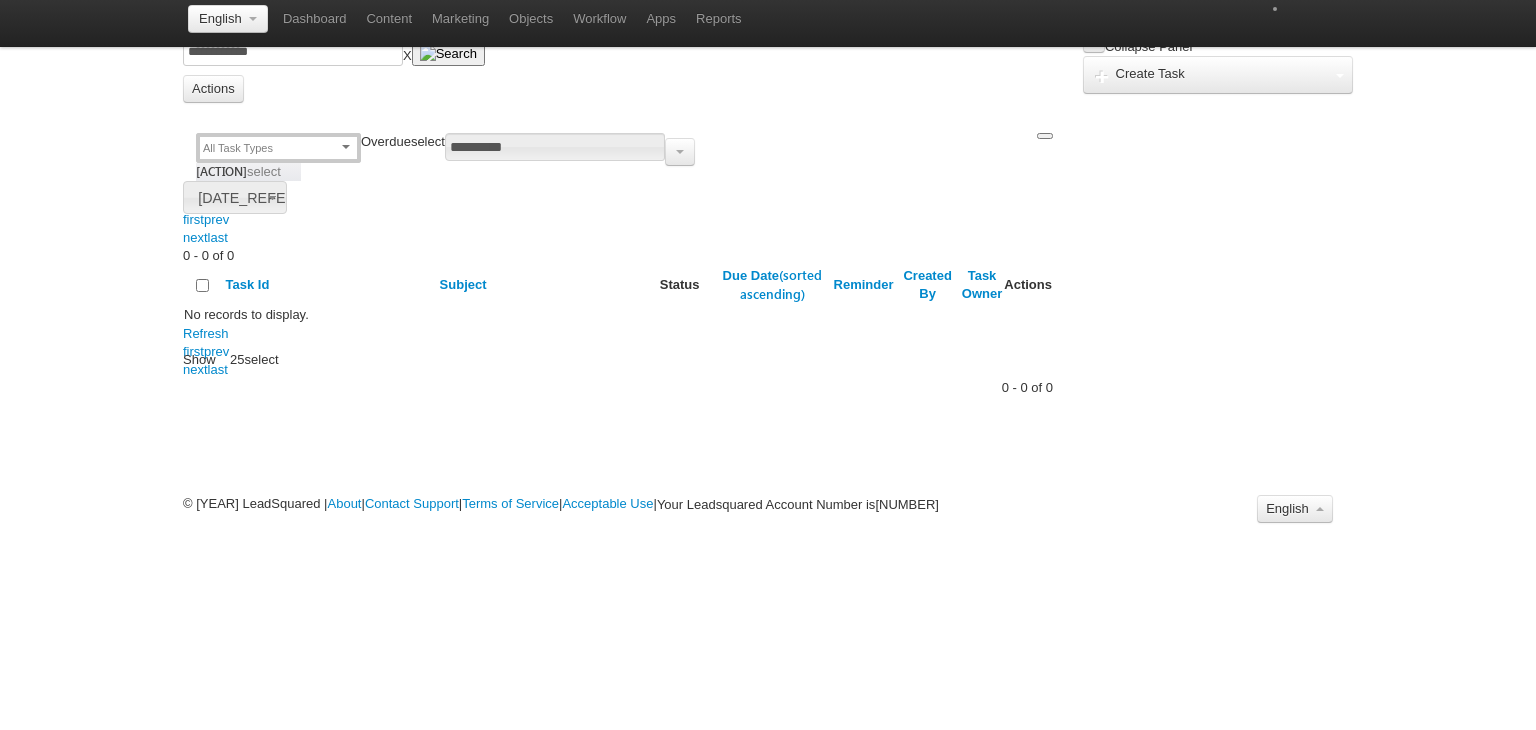 click on "Overdue" at bounding box center [386, 141] 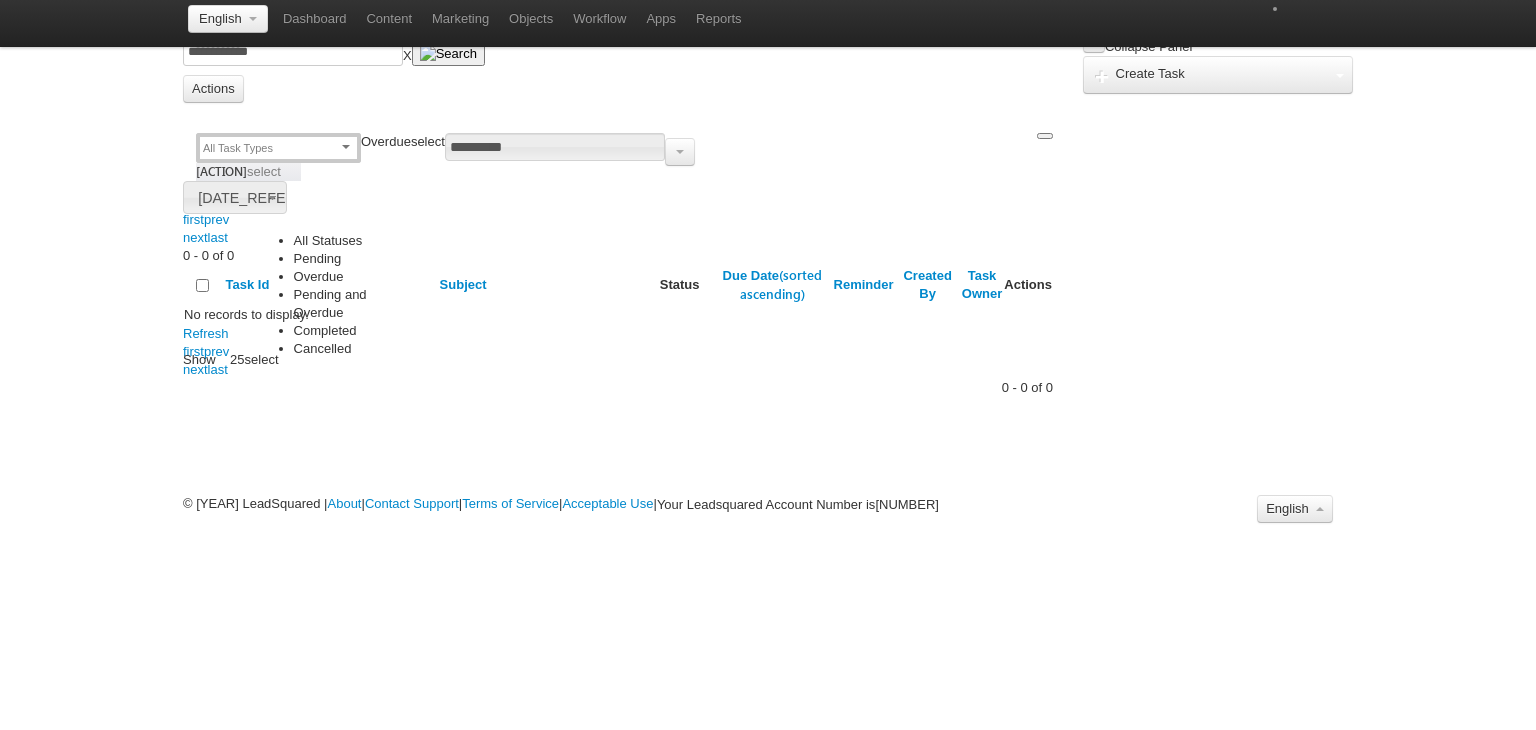 click on "Pending" at bounding box center (355, 259) 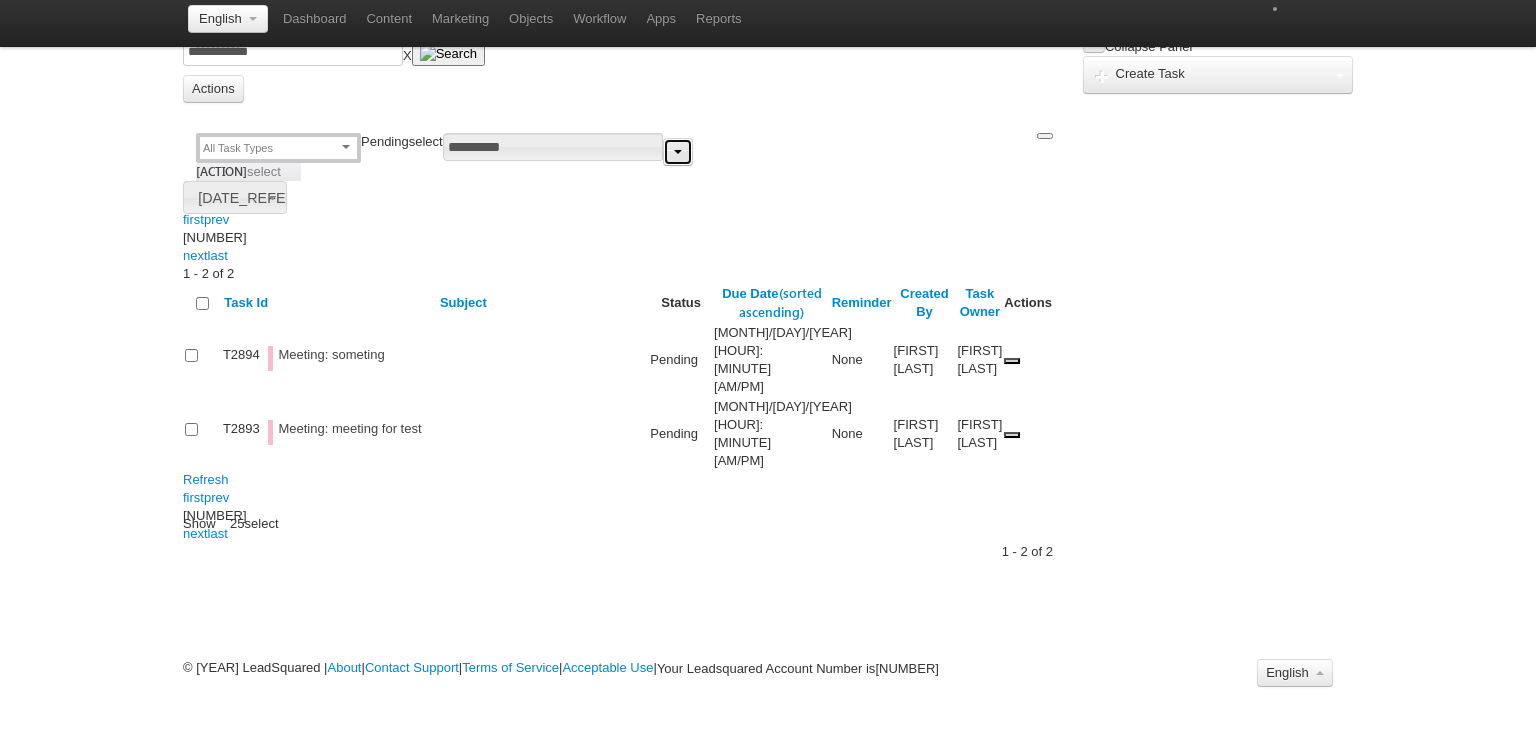 click at bounding box center [678, 152] 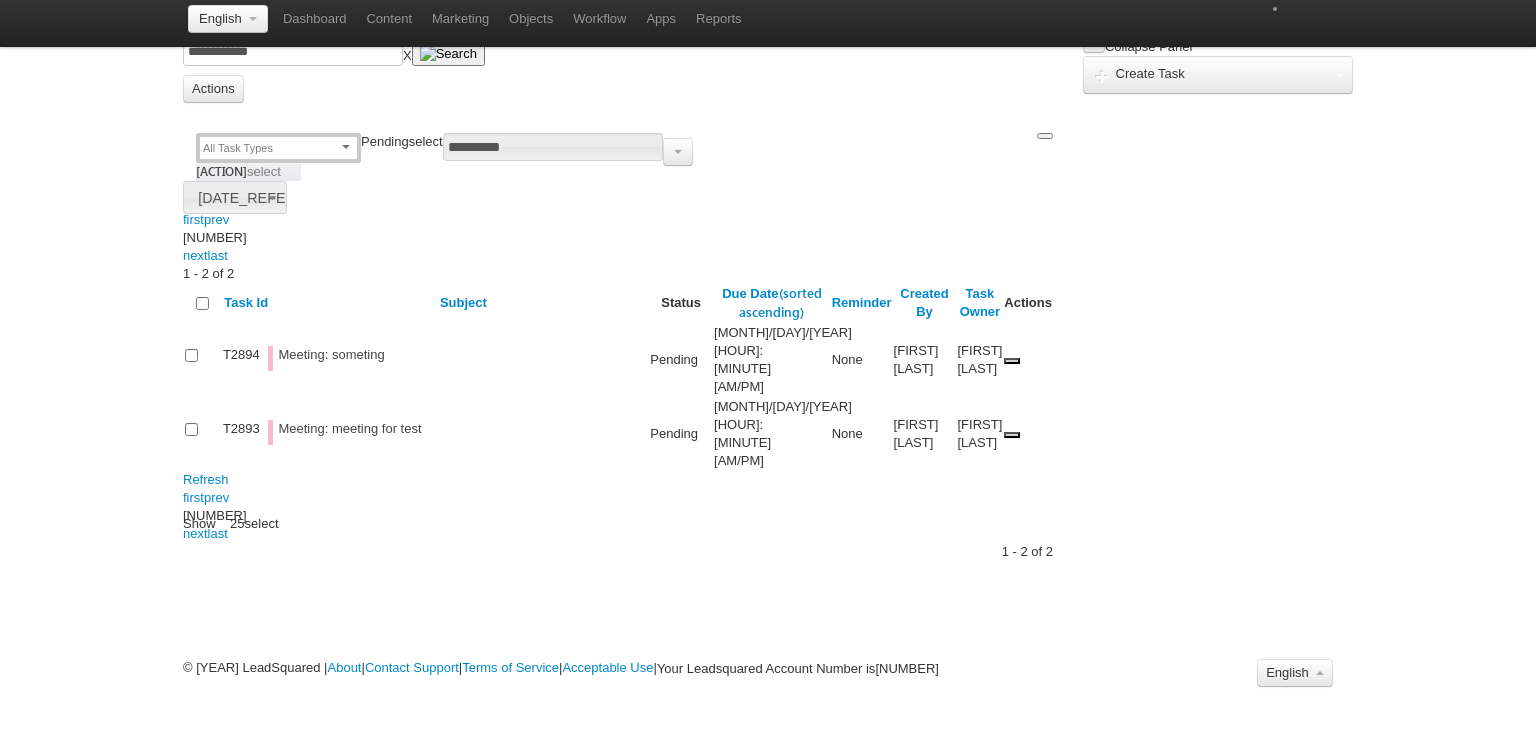click on "**********" at bounding box center (618, 339) 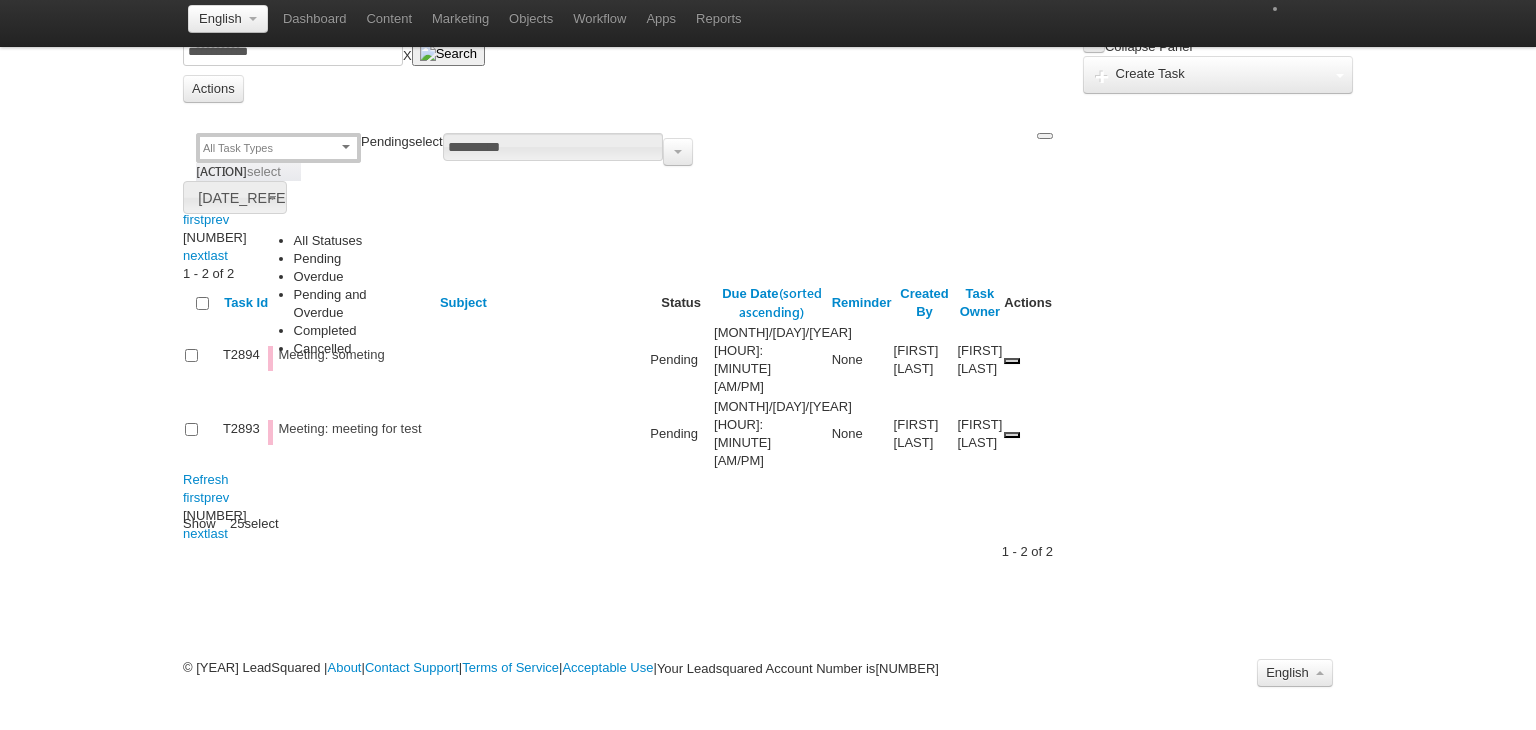 click on "All Statuses" at bounding box center (355, 241) 